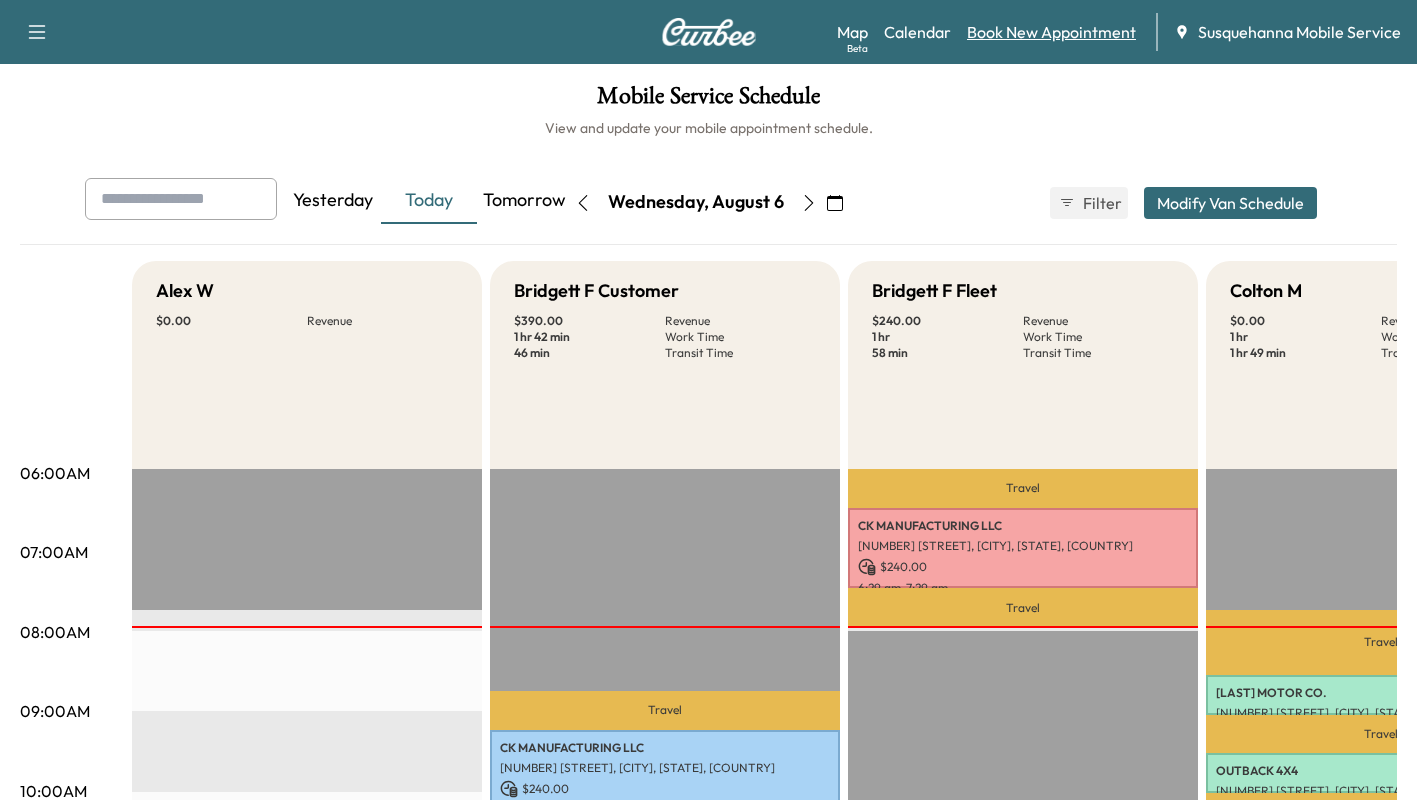 scroll, scrollTop: 0, scrollLeft: 0, axis: both 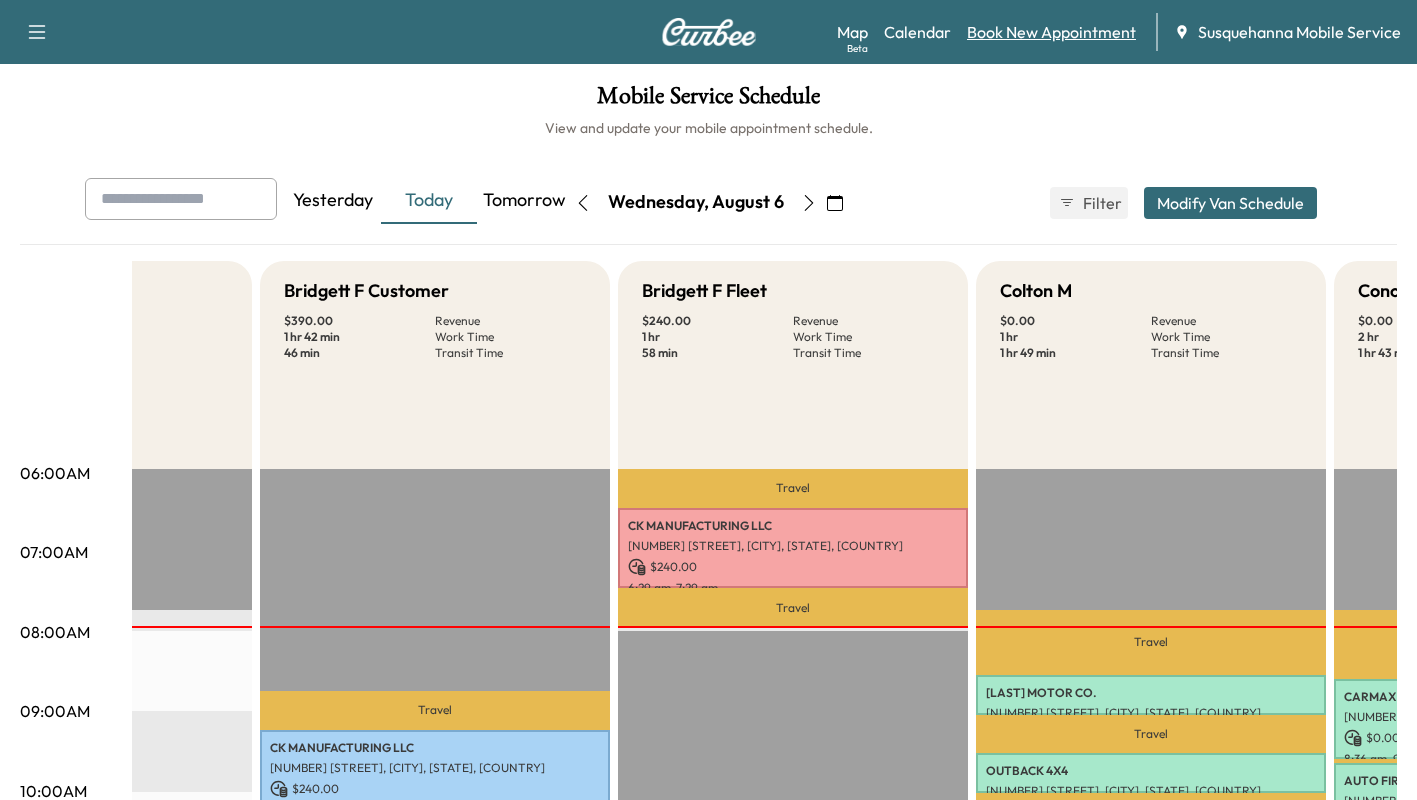 click on "Book New Appointment" at bounding box center (1051, 32) 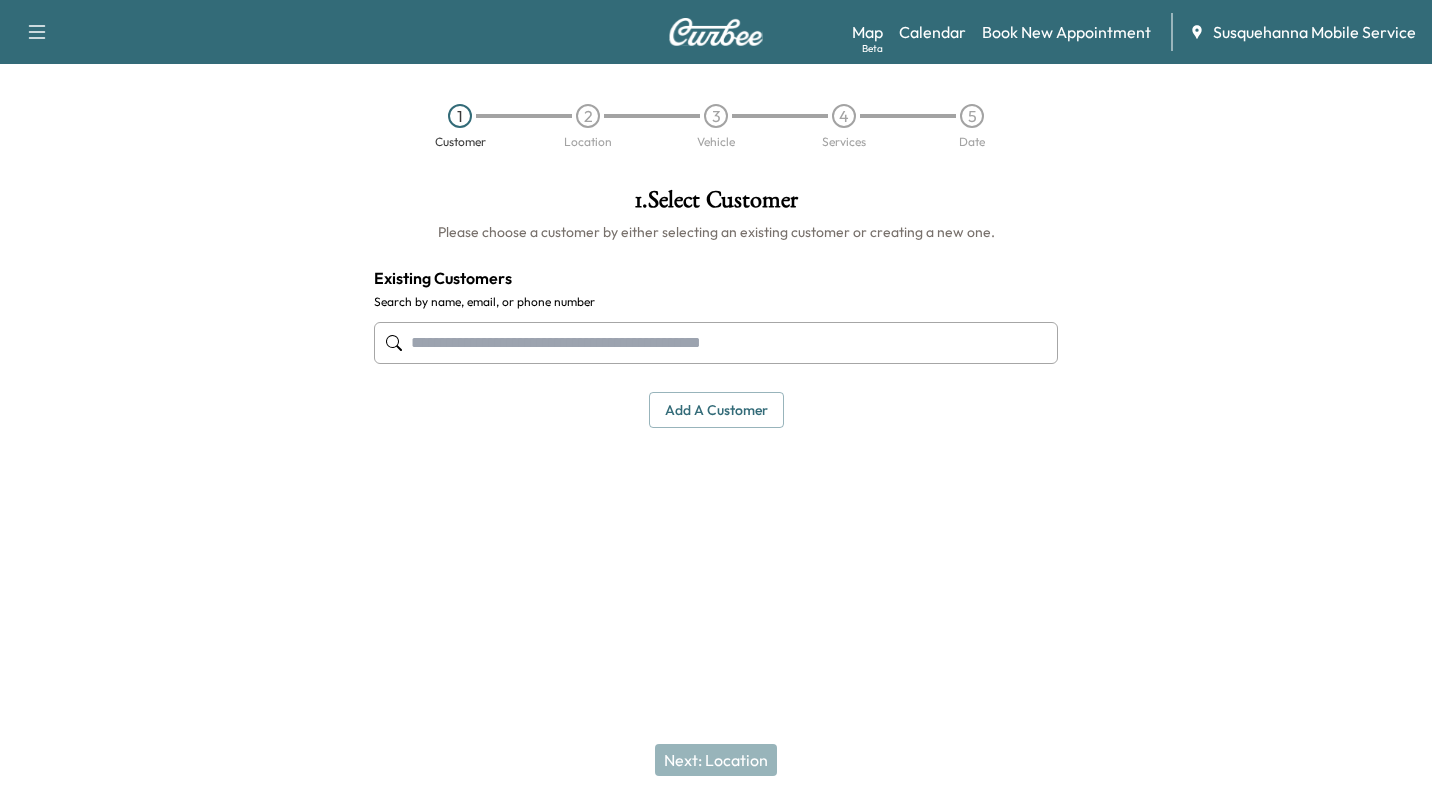 click at bounding box center [716, 343] 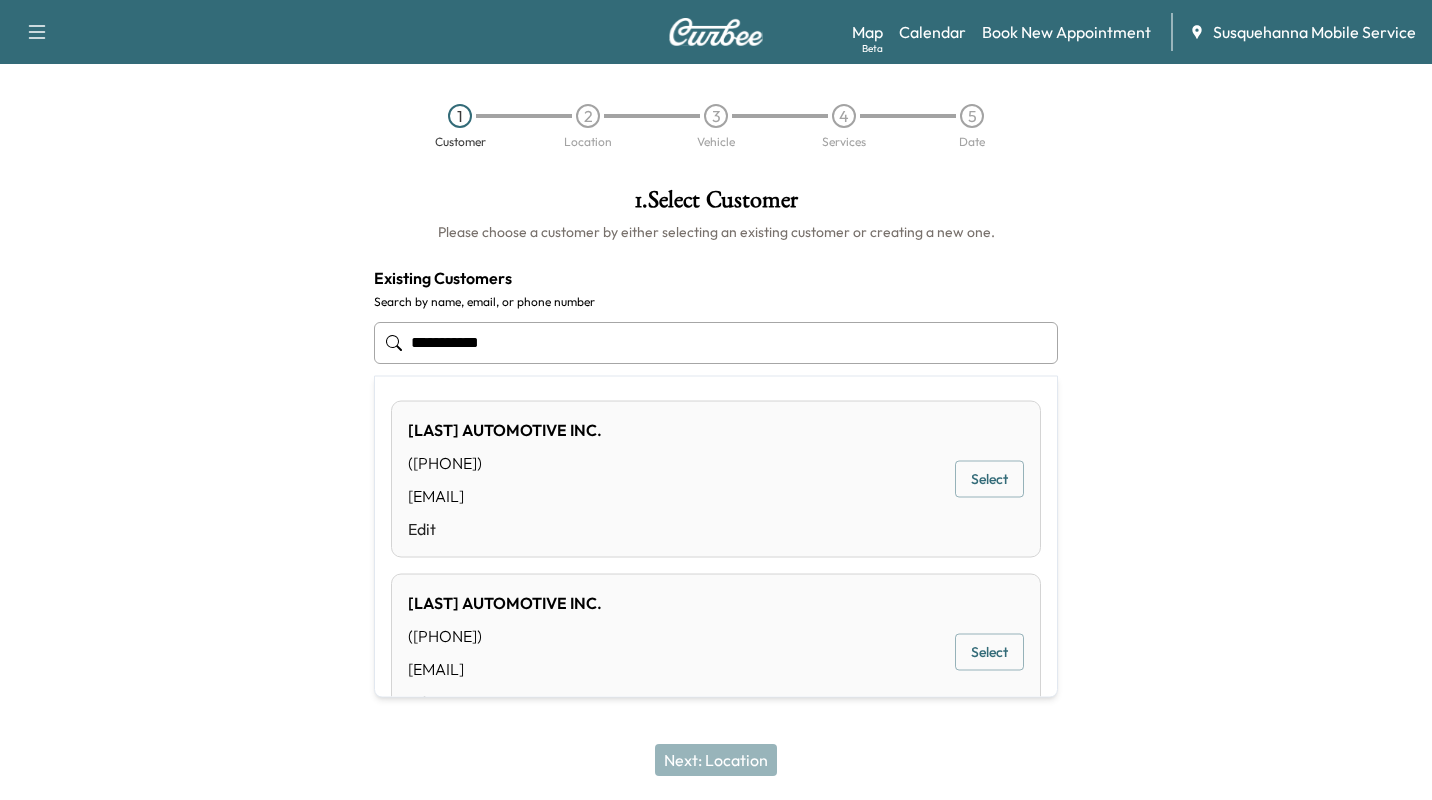 click on "Select" at bounding box center (989, 479) 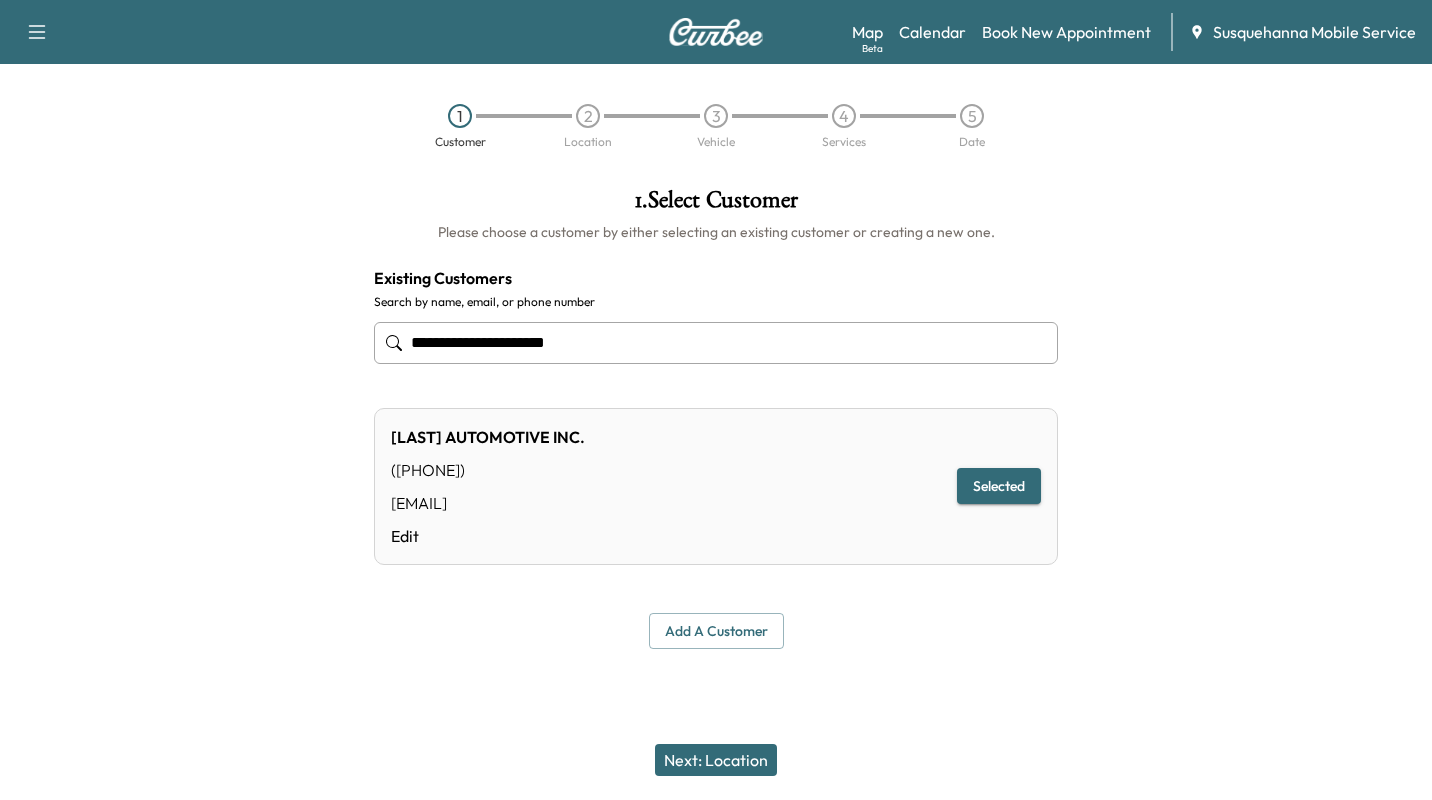 type on "**********" 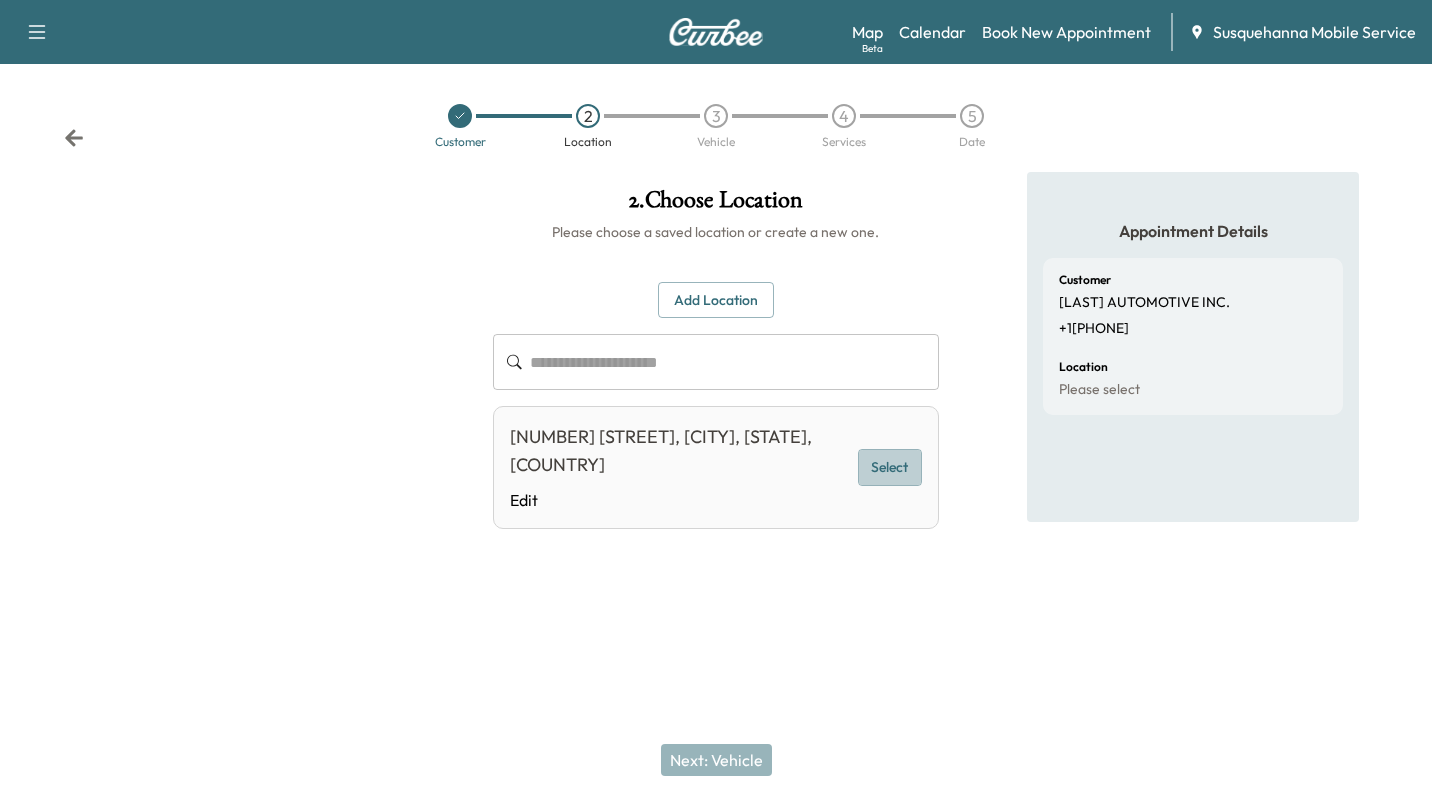 click on "Select" at bounding box center [890, 467] 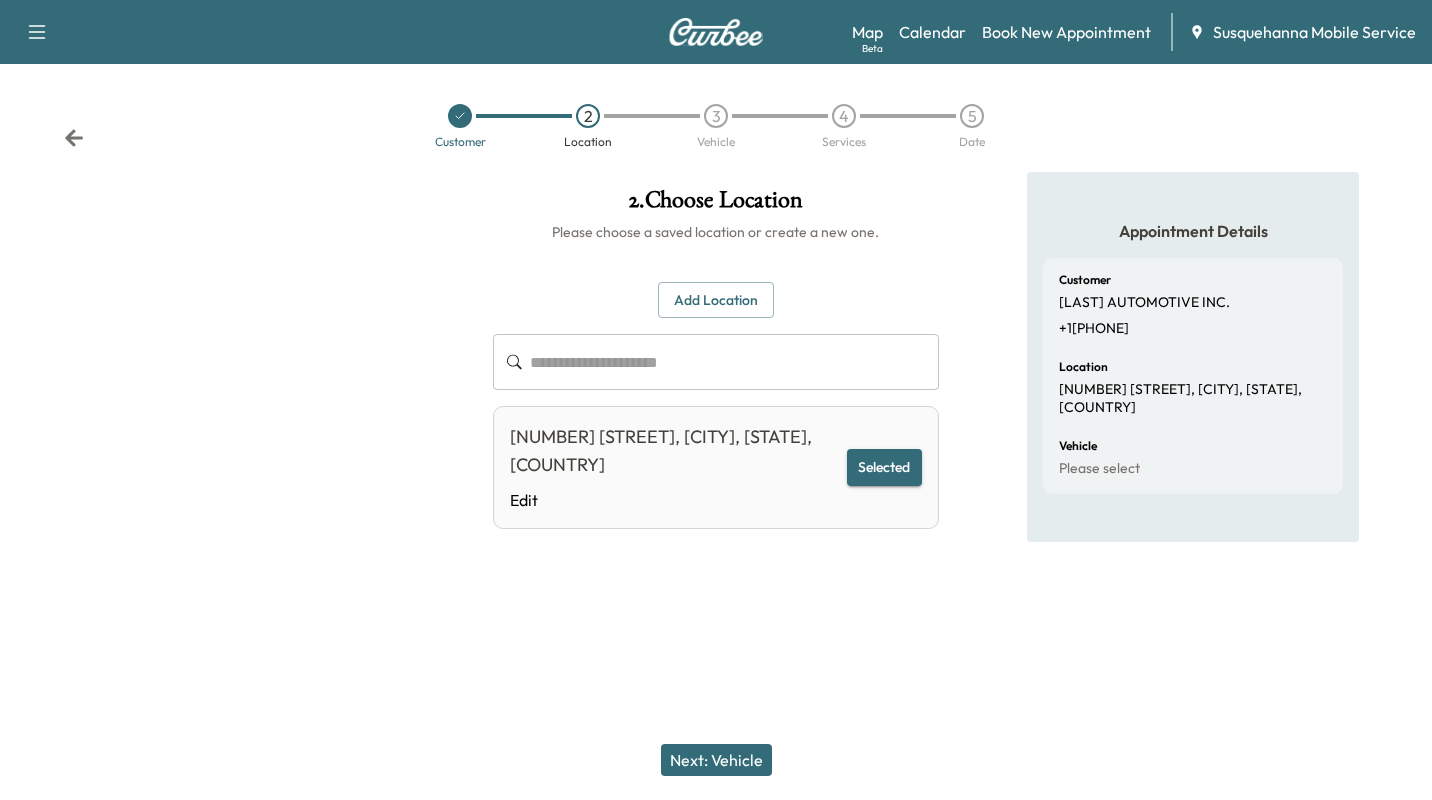 click on "Next: Vehicle" at bounding box center [716, 760] 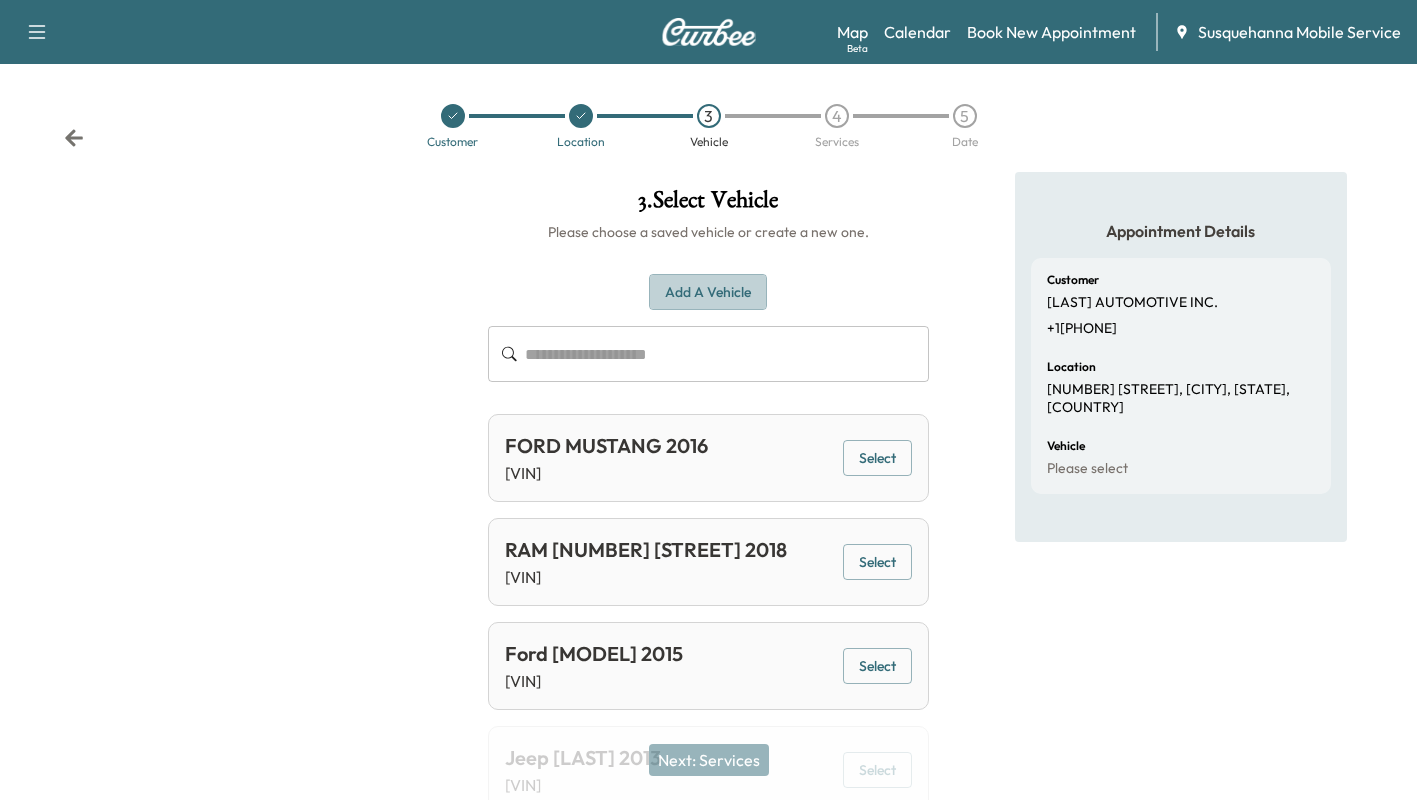 click on "Add a Vehicle" at bounding box center [708, 292] 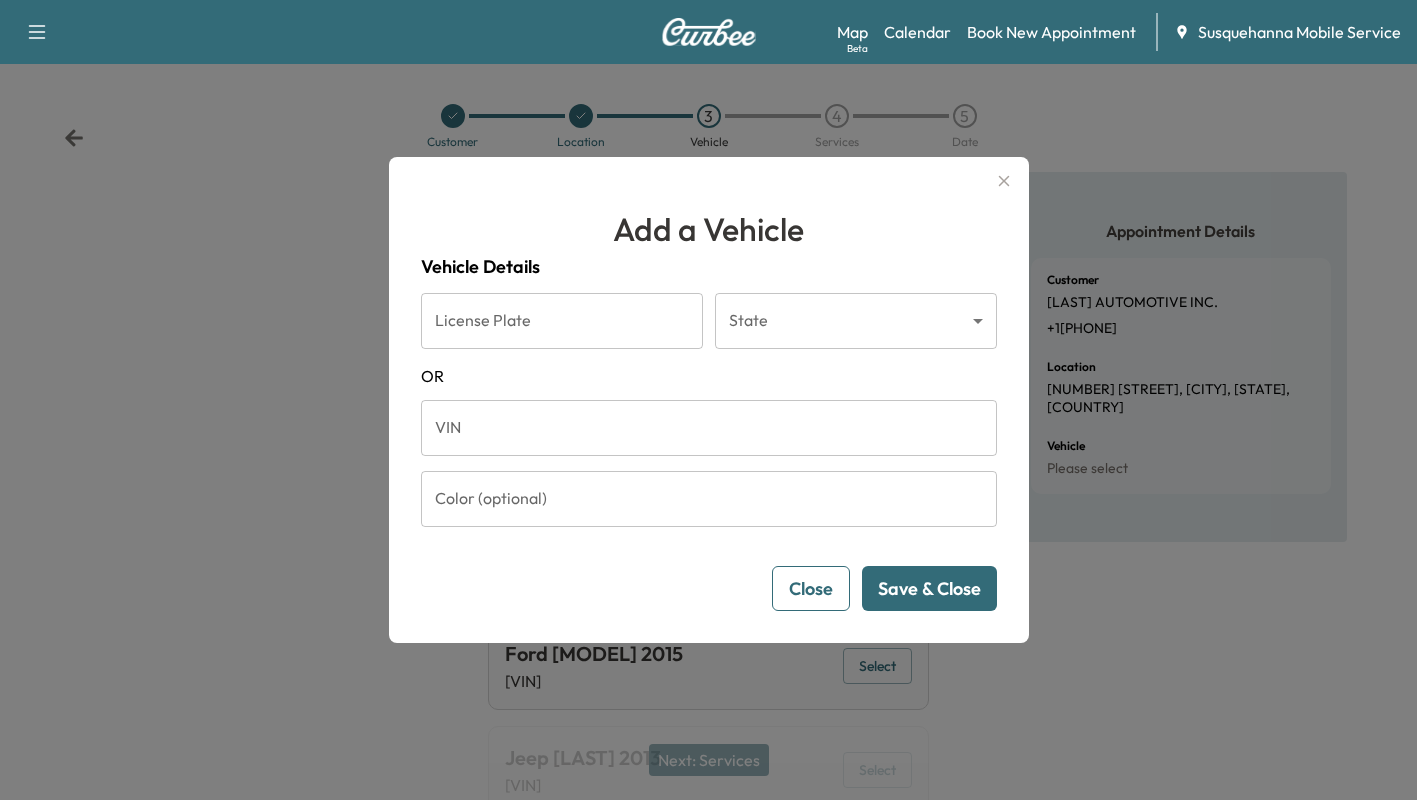 click on "VIN" at bounding box center (709, 428) 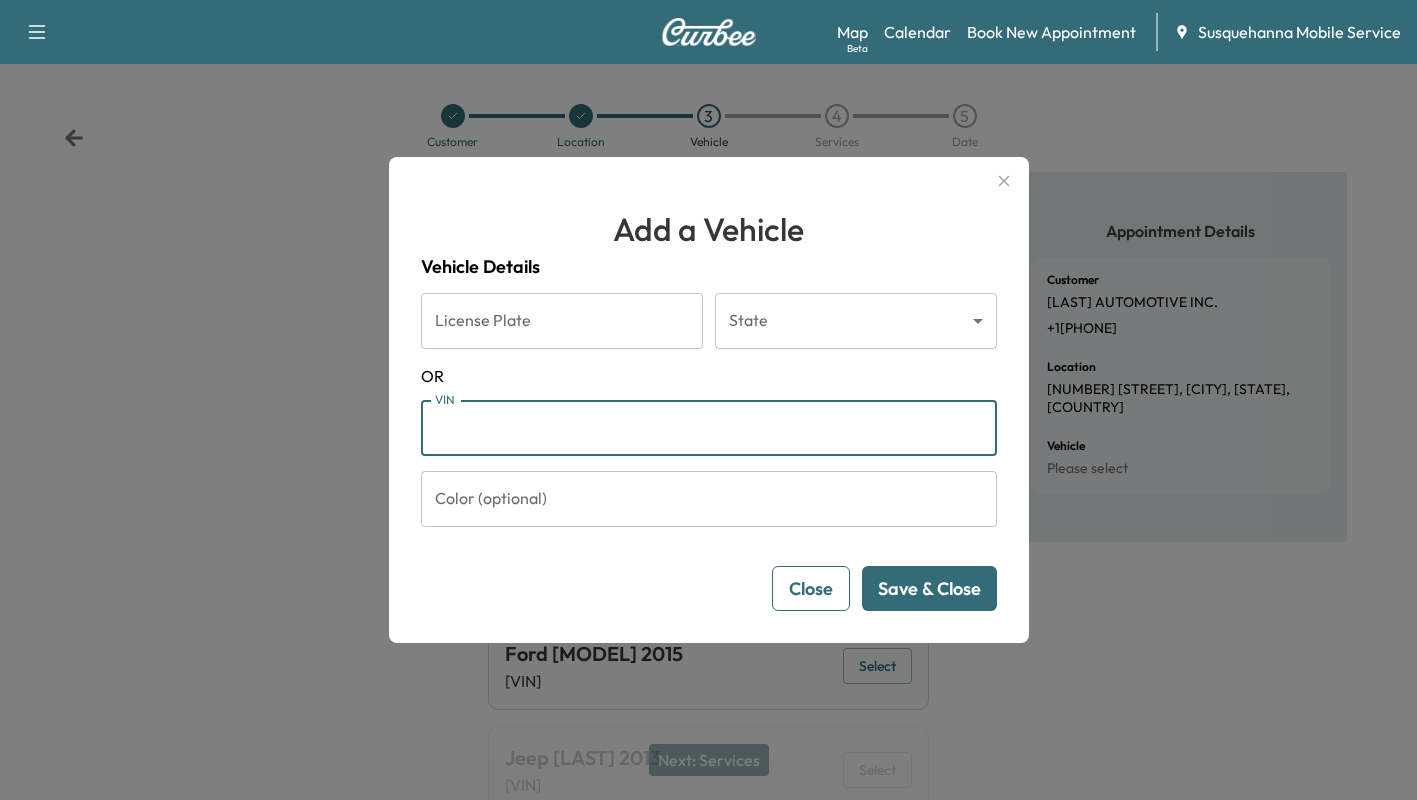 paste on "**********" 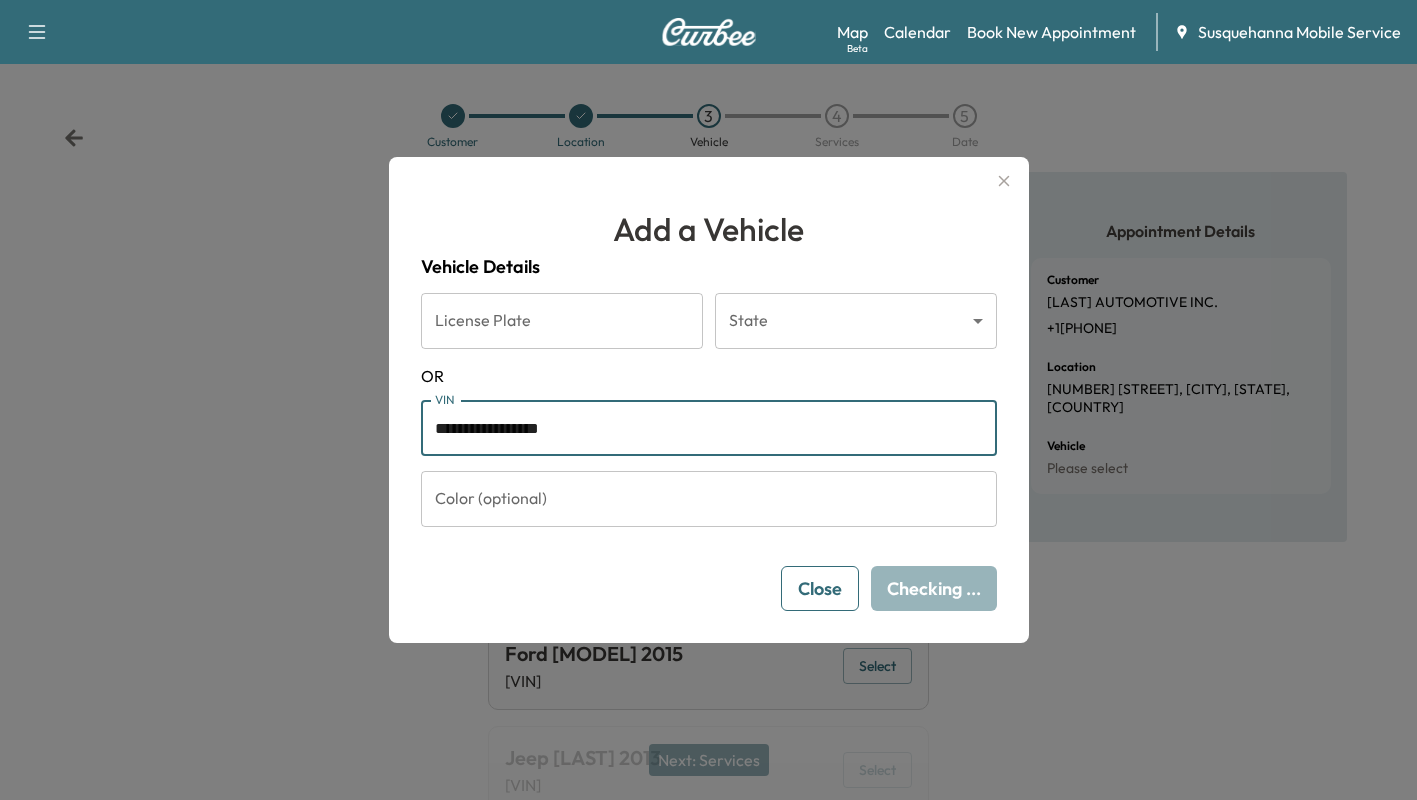 type on "**********" 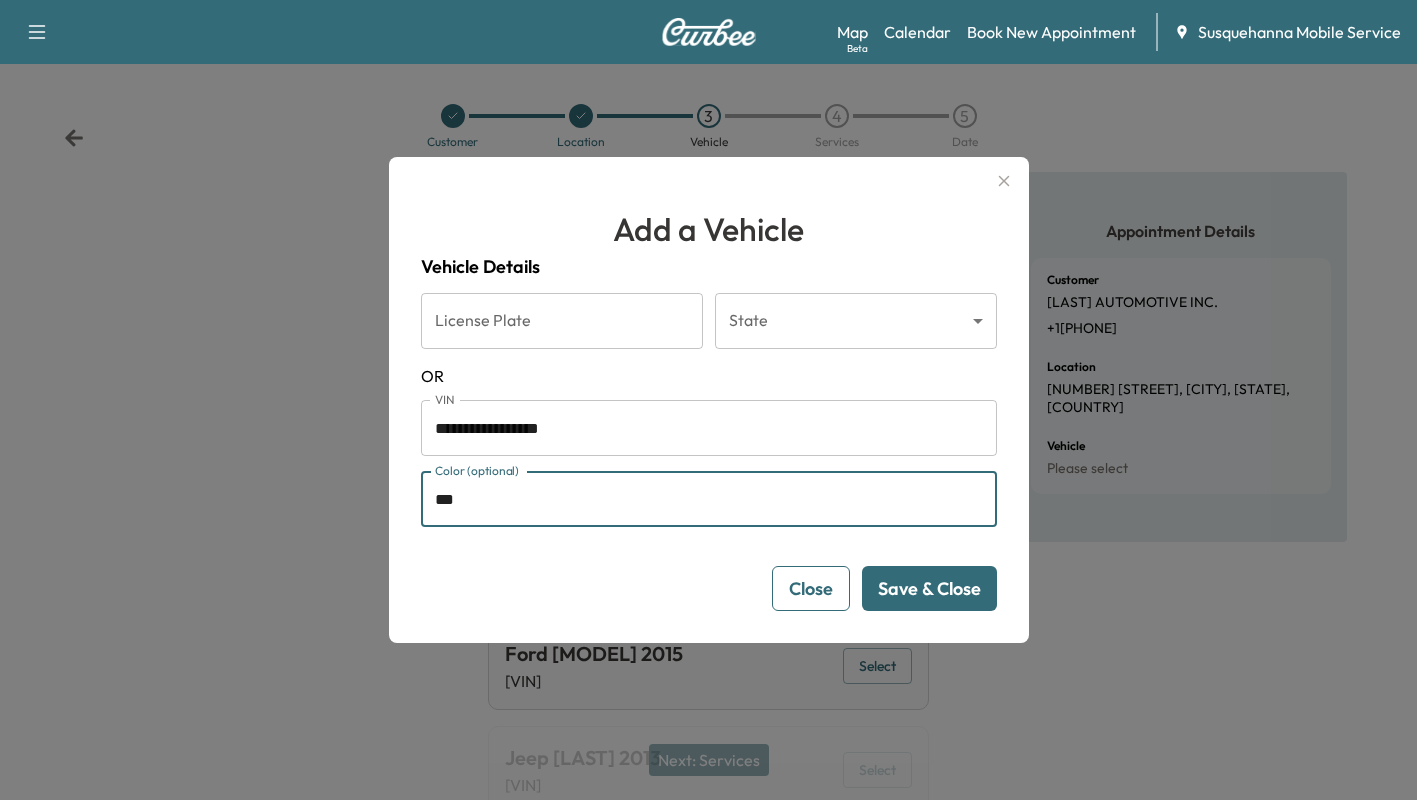 type on "***" 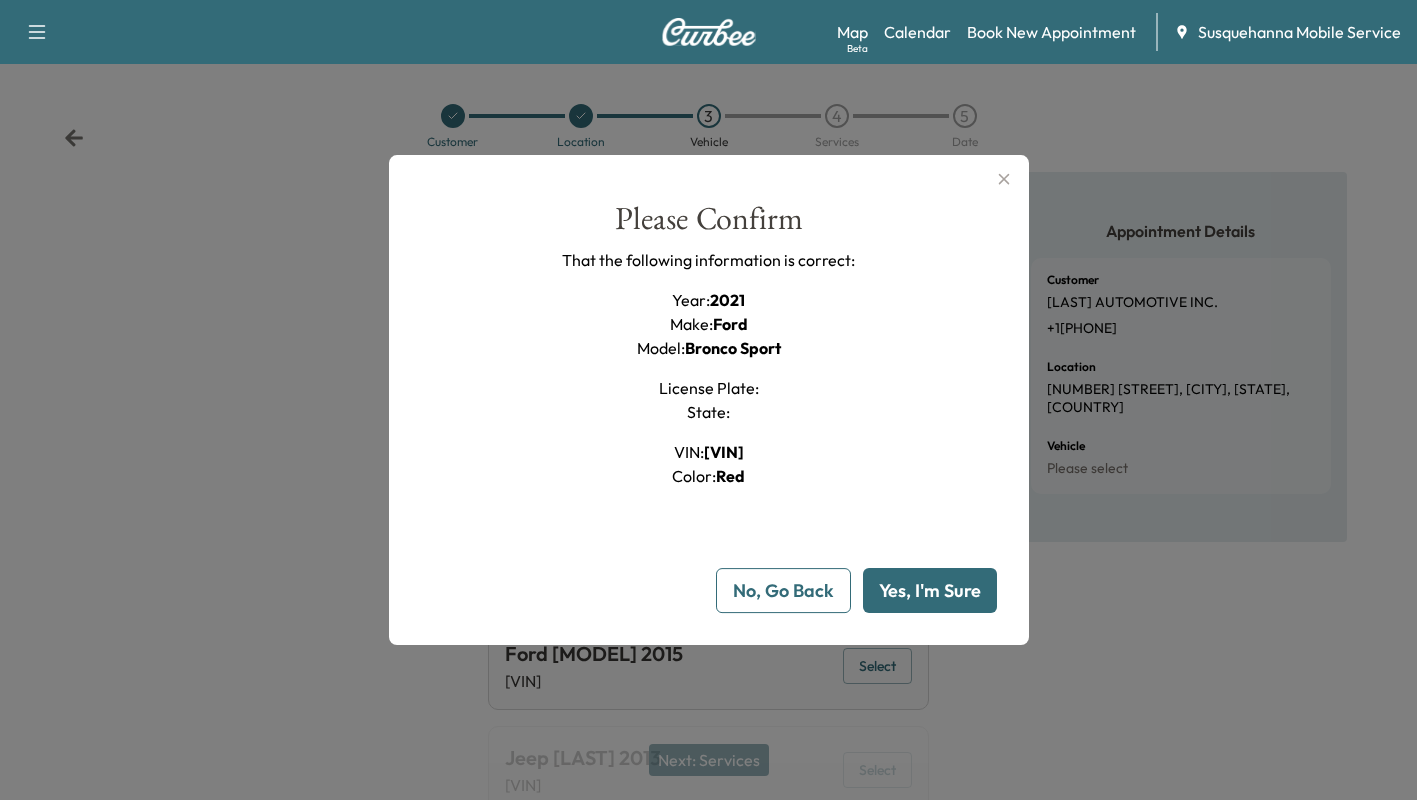 click on "Yes, I'm Sure" at bounding box center [930, 590] 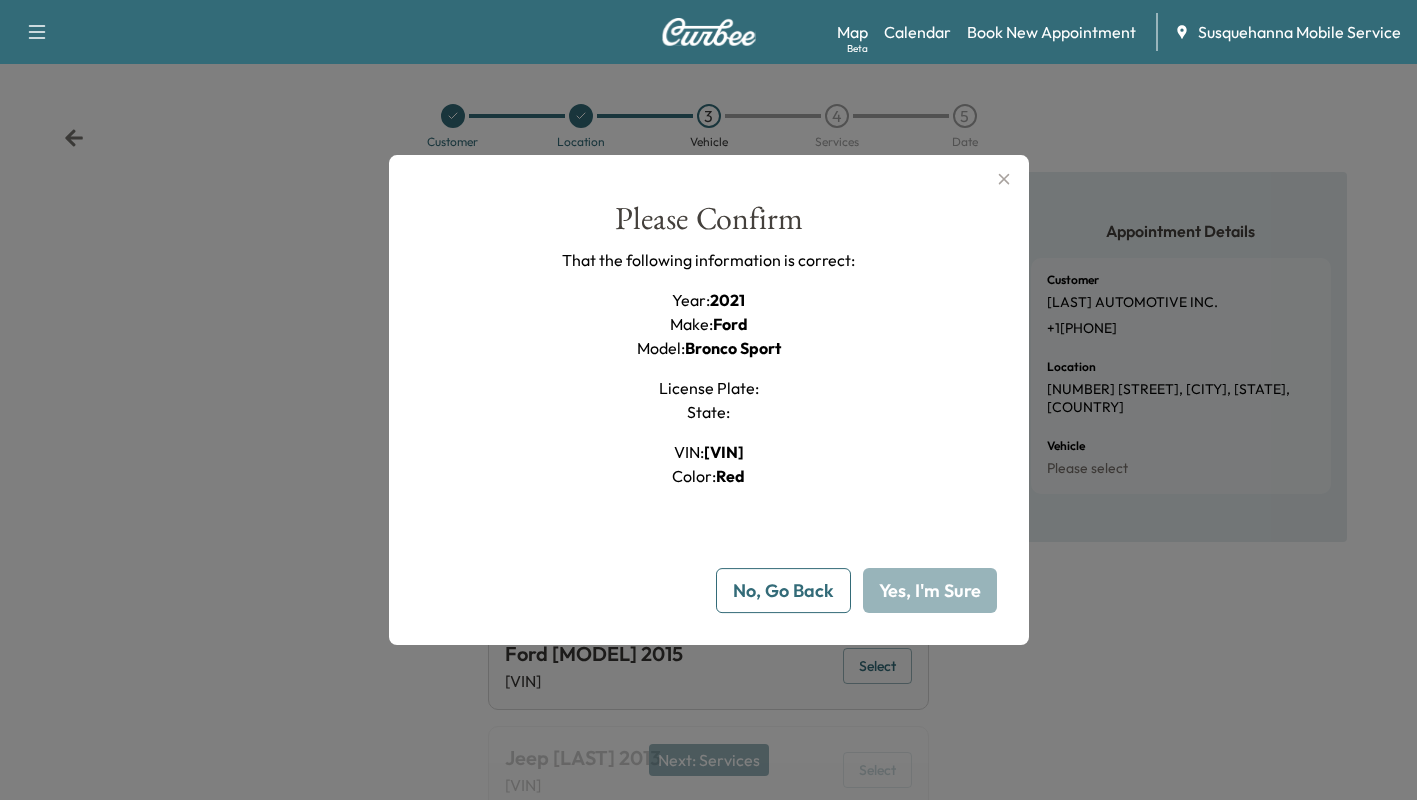 type 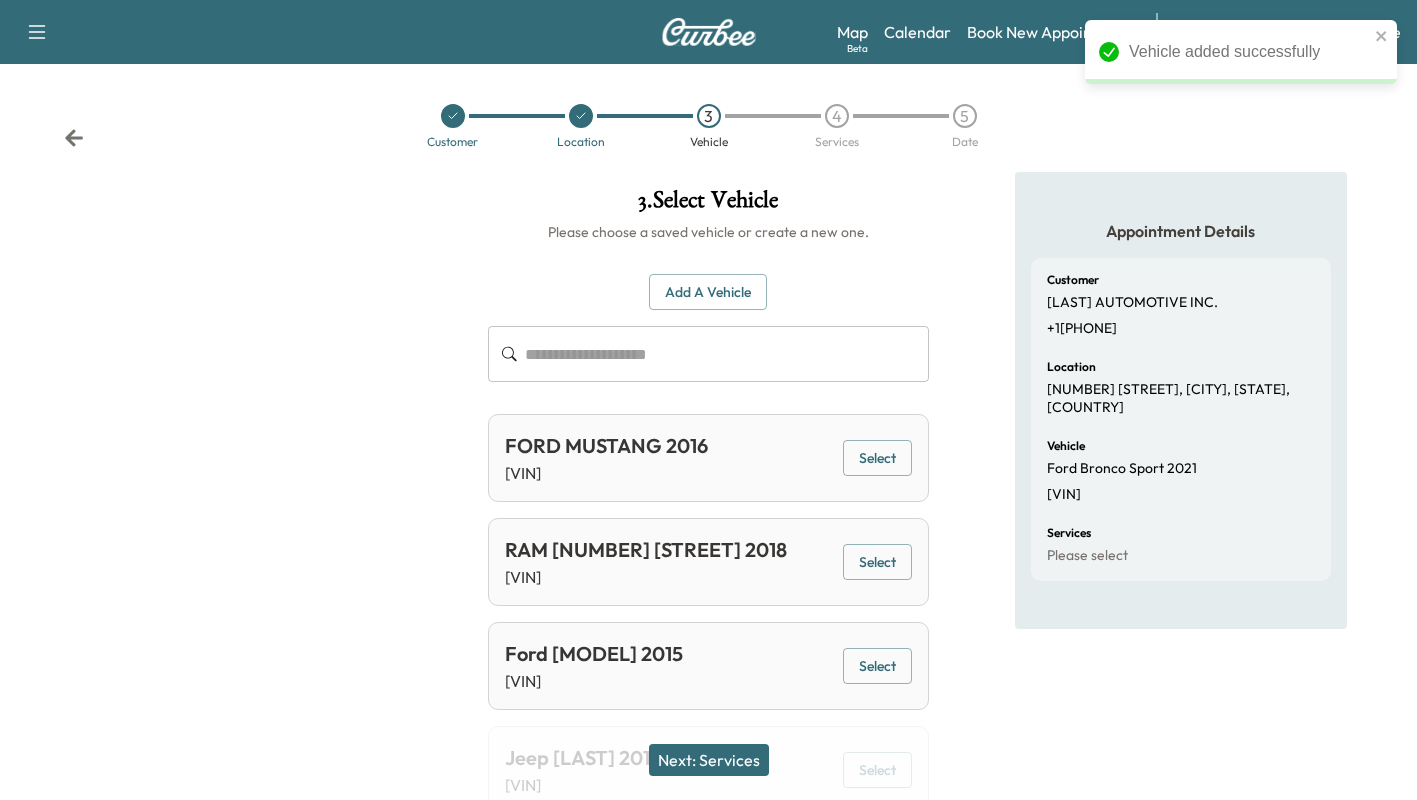 click on "Next: Services" at bounding box center (709, 760) 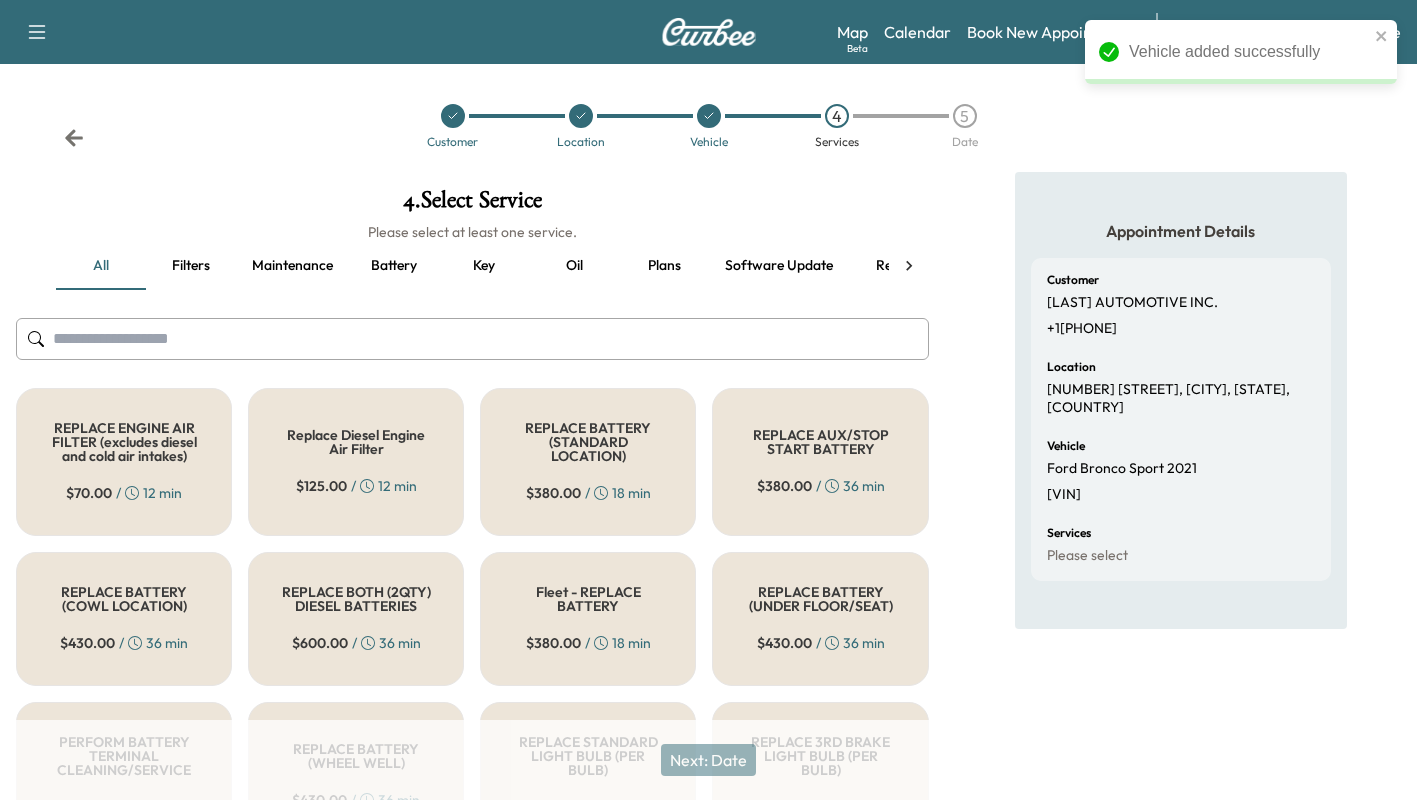click on "Recall" at bounding box center [894, 266] 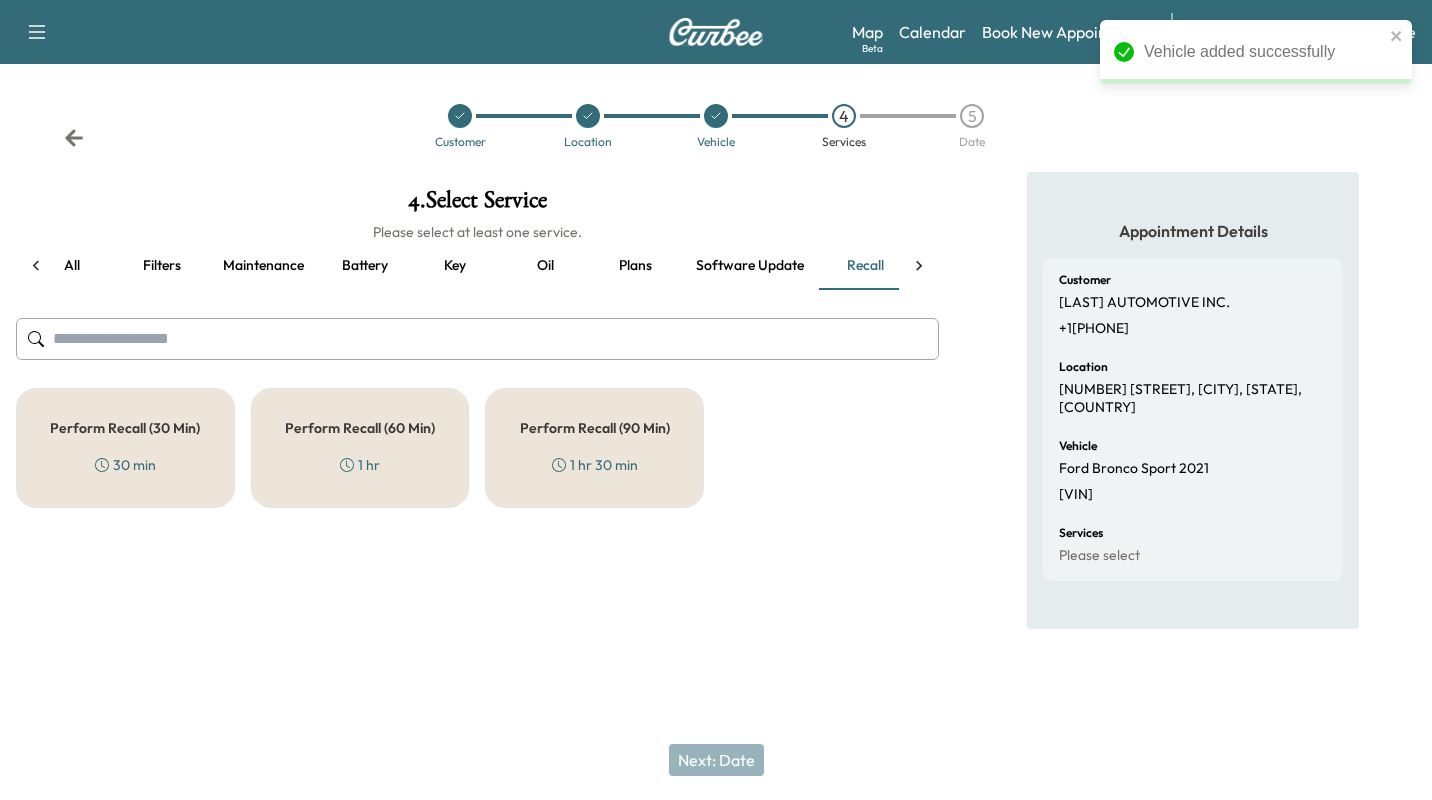 scroll, scrollTop: 0, scrollLeft: 39, axis: horizontal 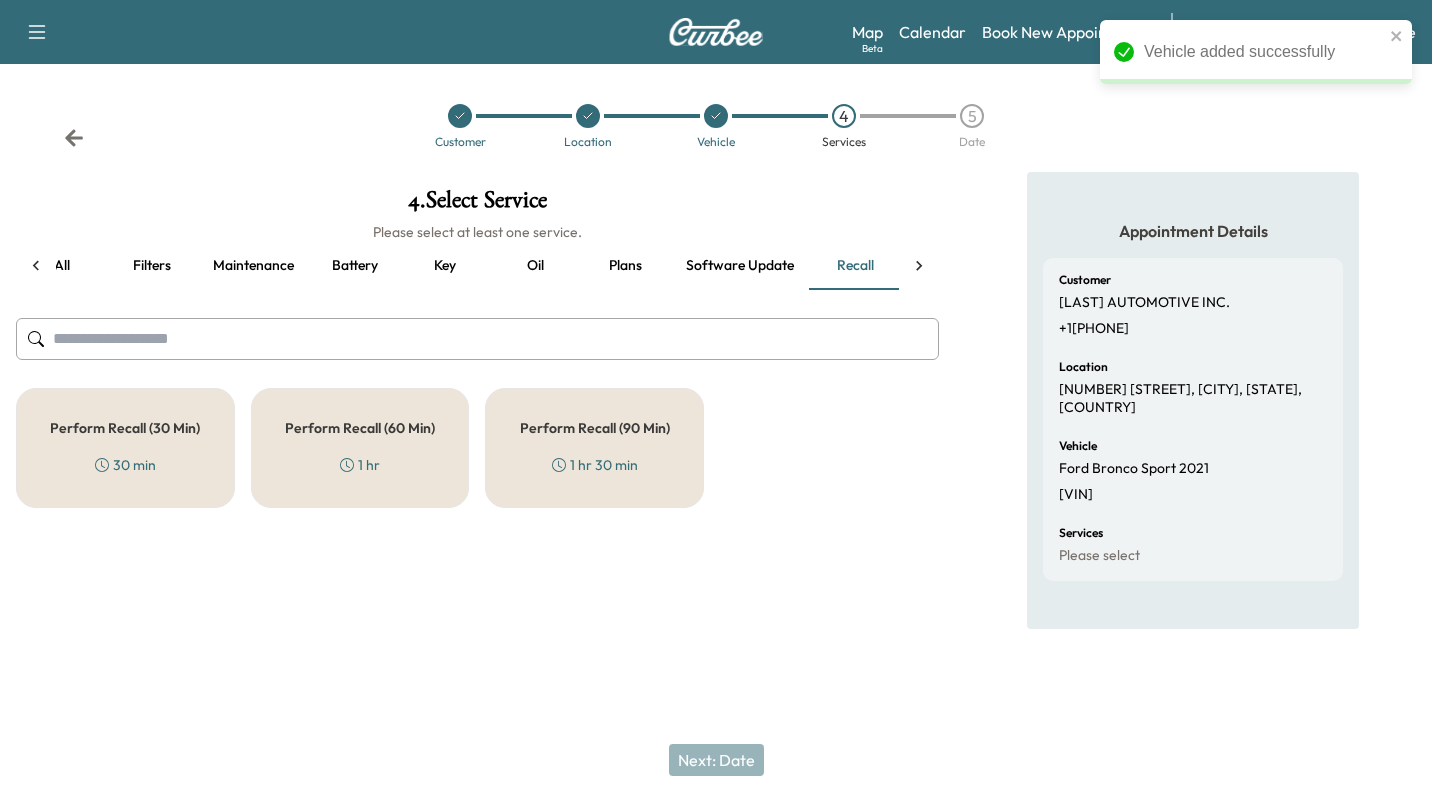 click on "Perform Recall (30 Min) 30 min" at bounding box center [125, 448] 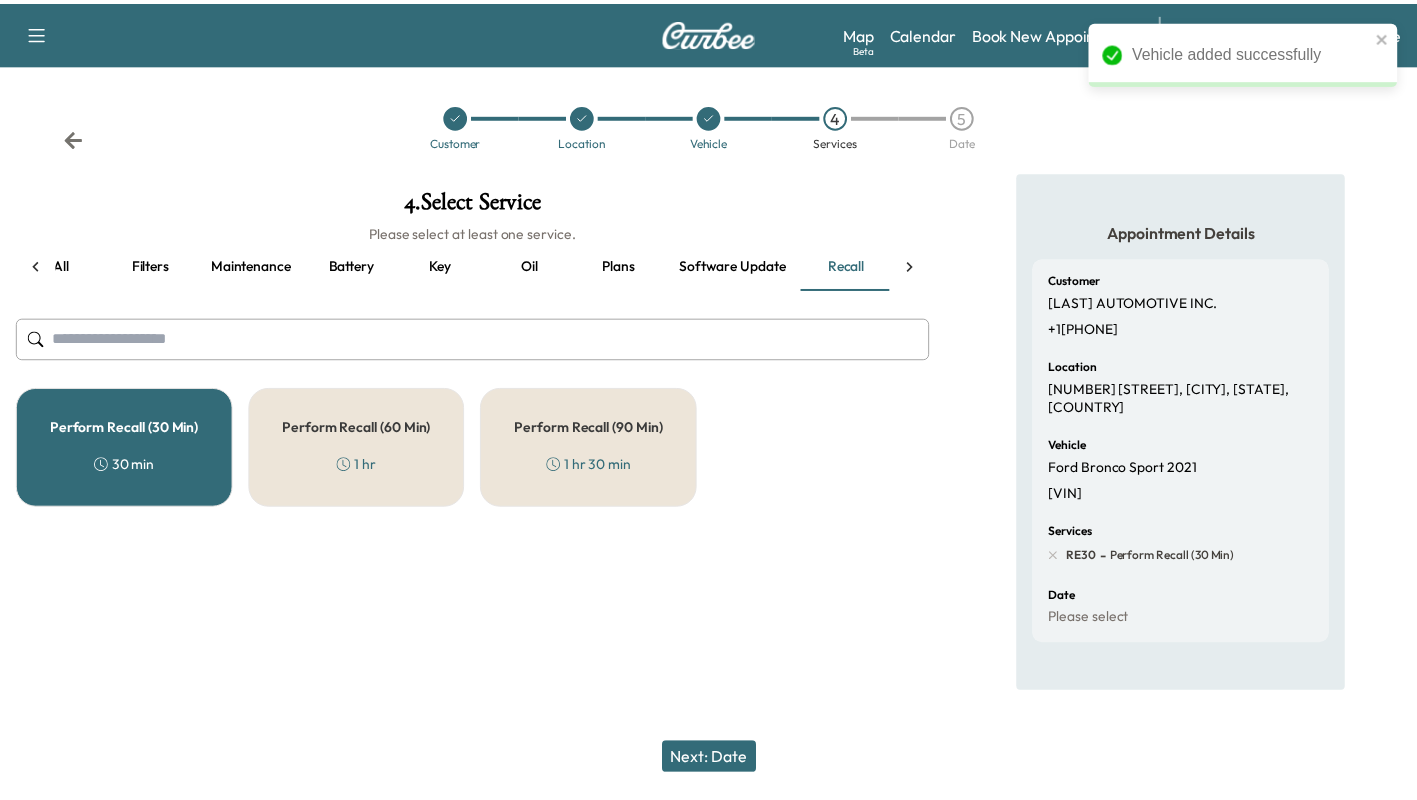 scroll, scrollTop: 0, scrollLeft: 227, axis: horizontal 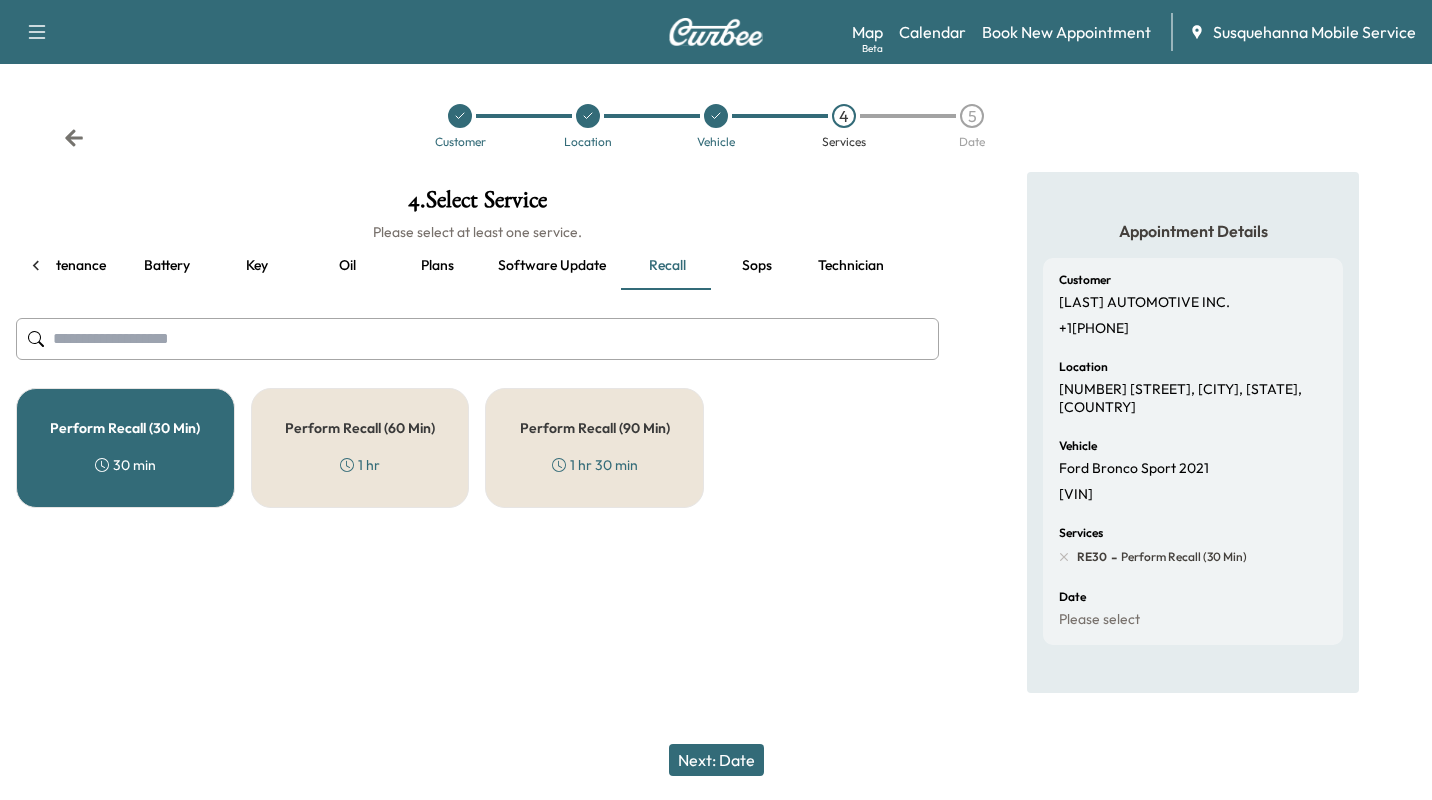 click on "Technician" at bounding box center [851, 266] 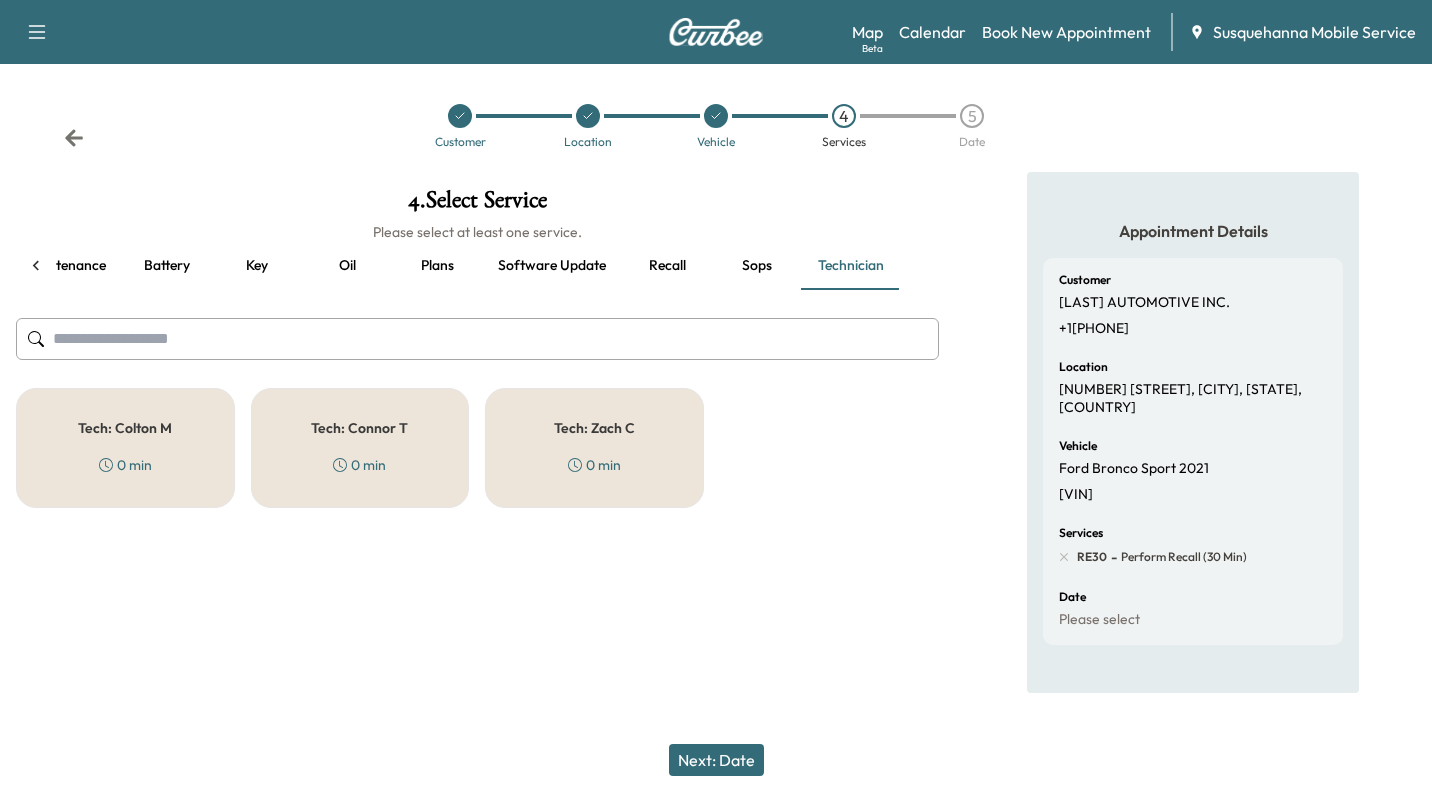 click on "Tech: [FIRST] [LAST] 0 min" at bounding box center (125, 448) 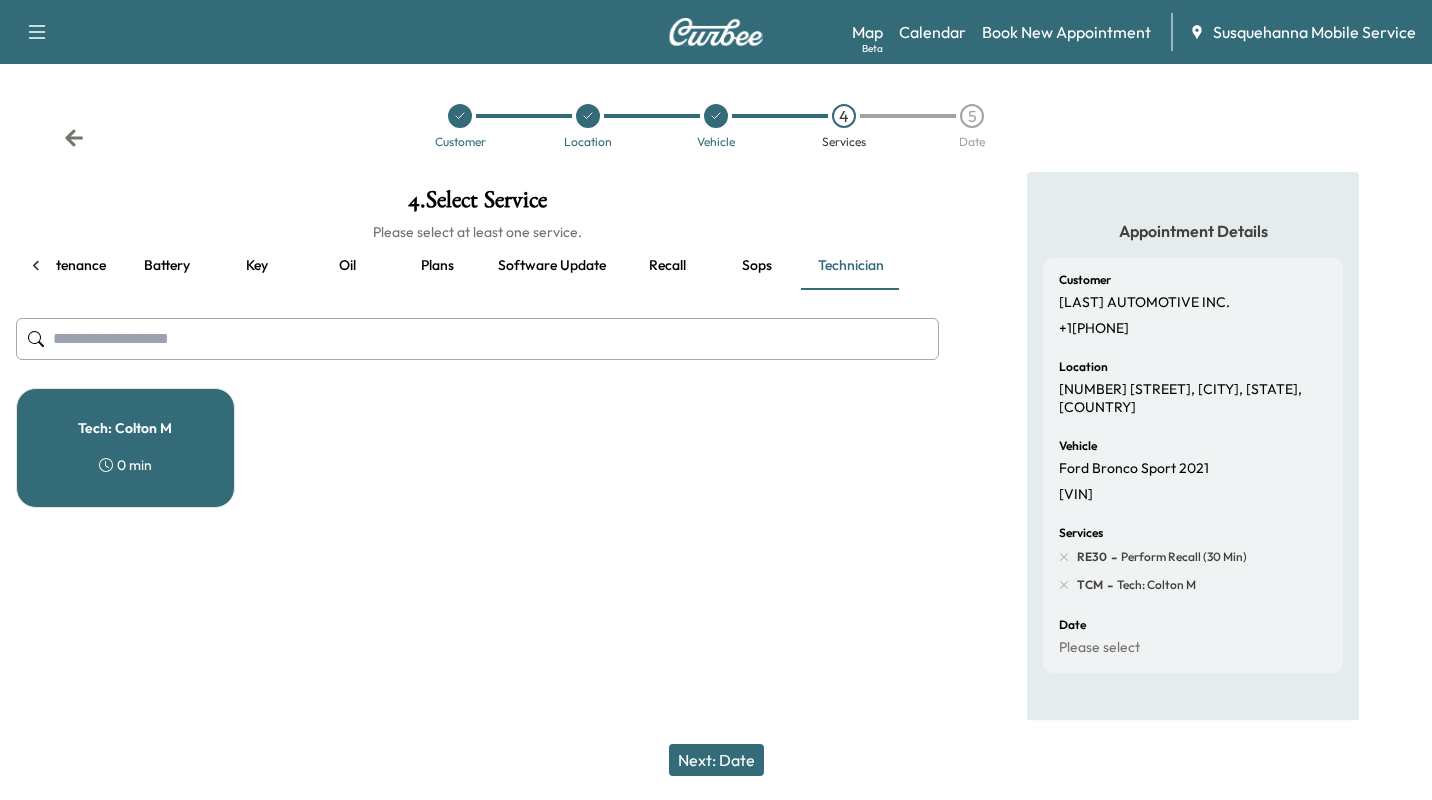 click on "Next: Date" at bounding box center (716, 760) 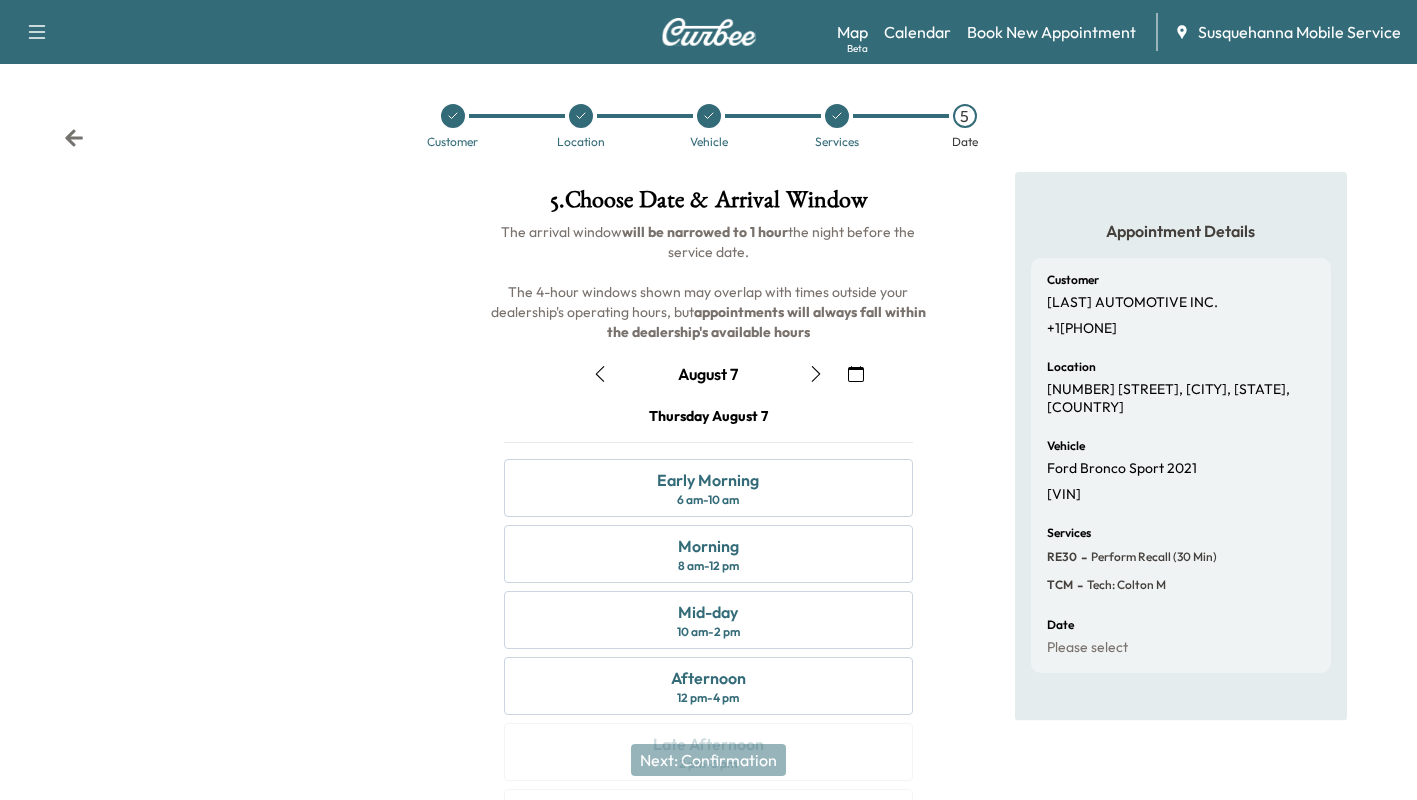click 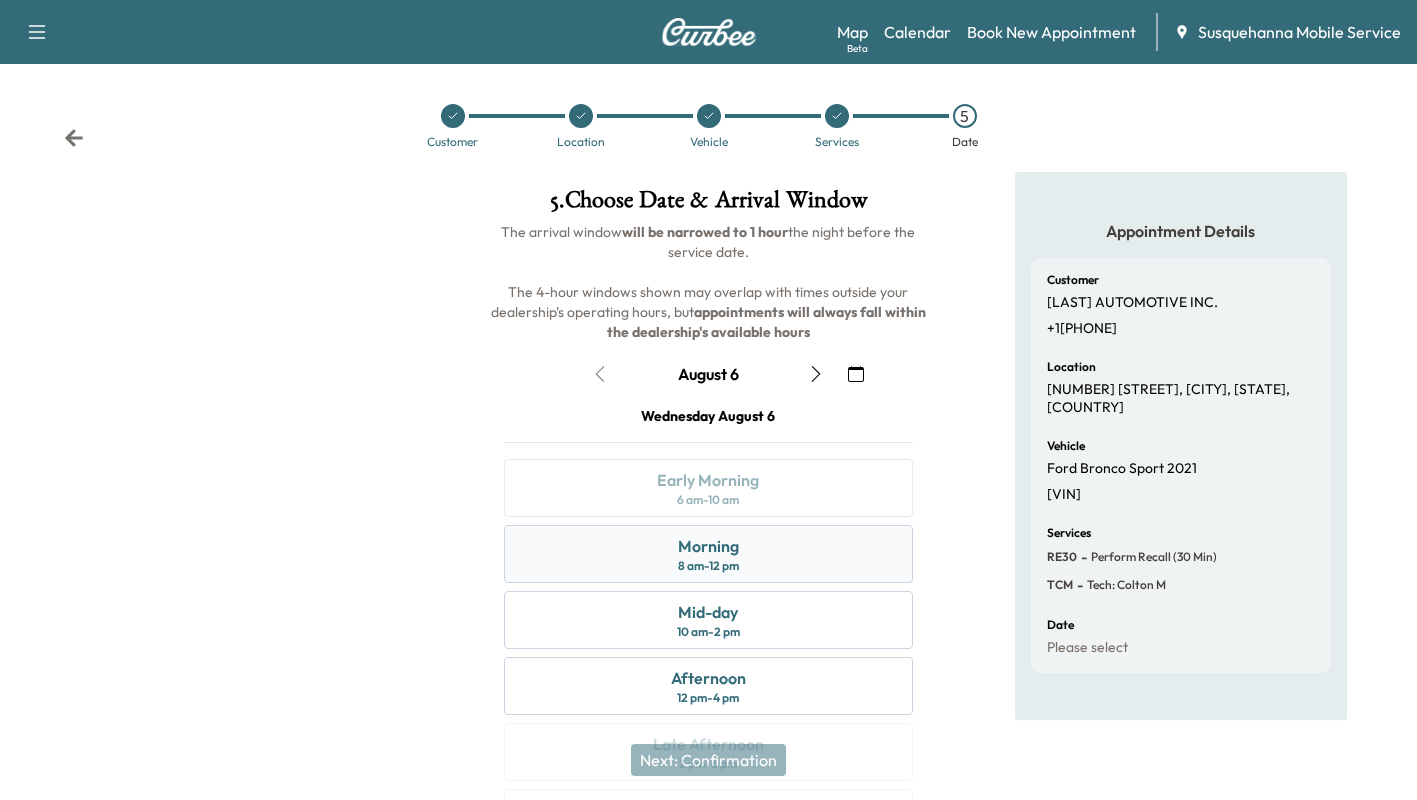click on "Morning 8 am  -  12 pm" at bounding box center (708, 554) 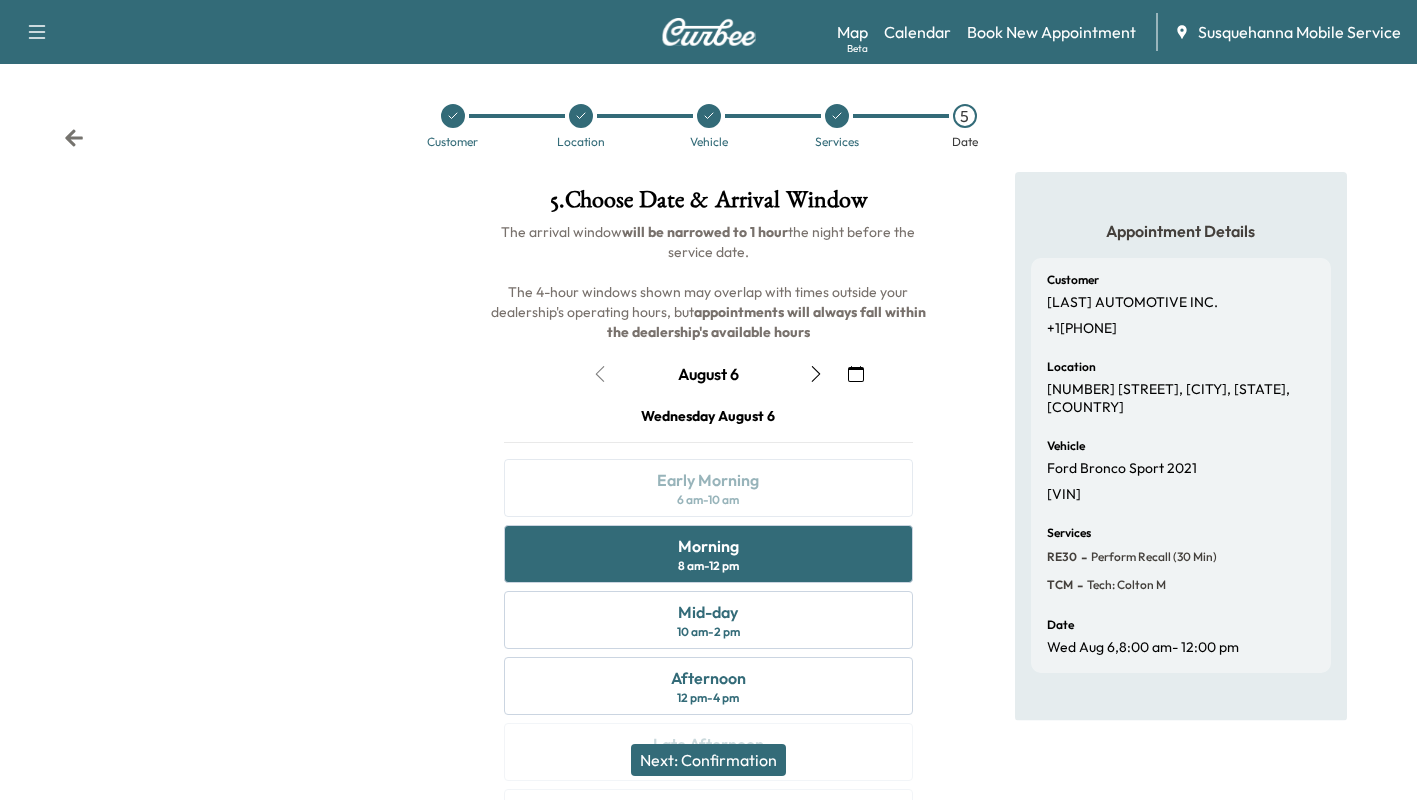 click on "Next: Confirmation" at bounding box center (708, 760) 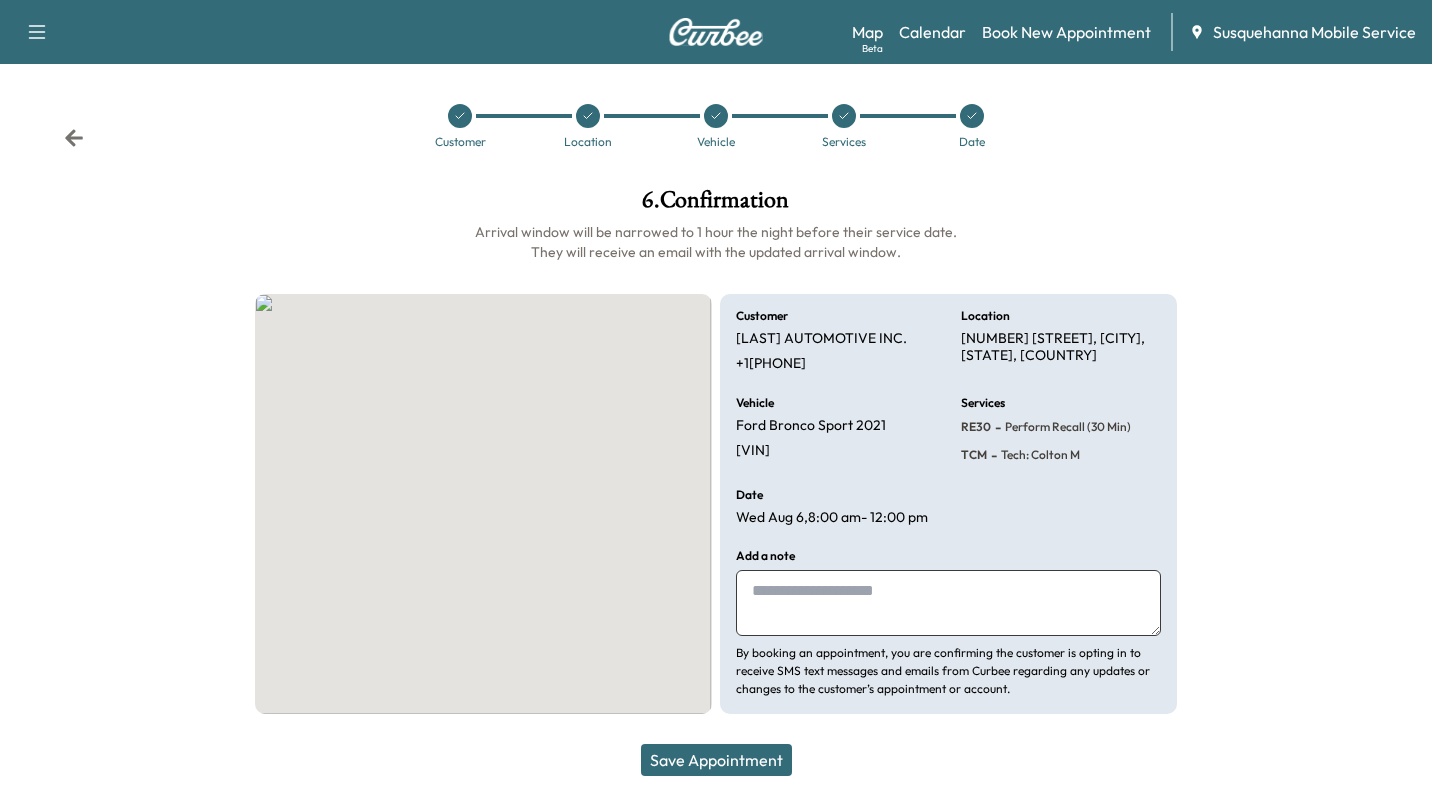 click on "Save Appointment" at bounding box center [716, 760] 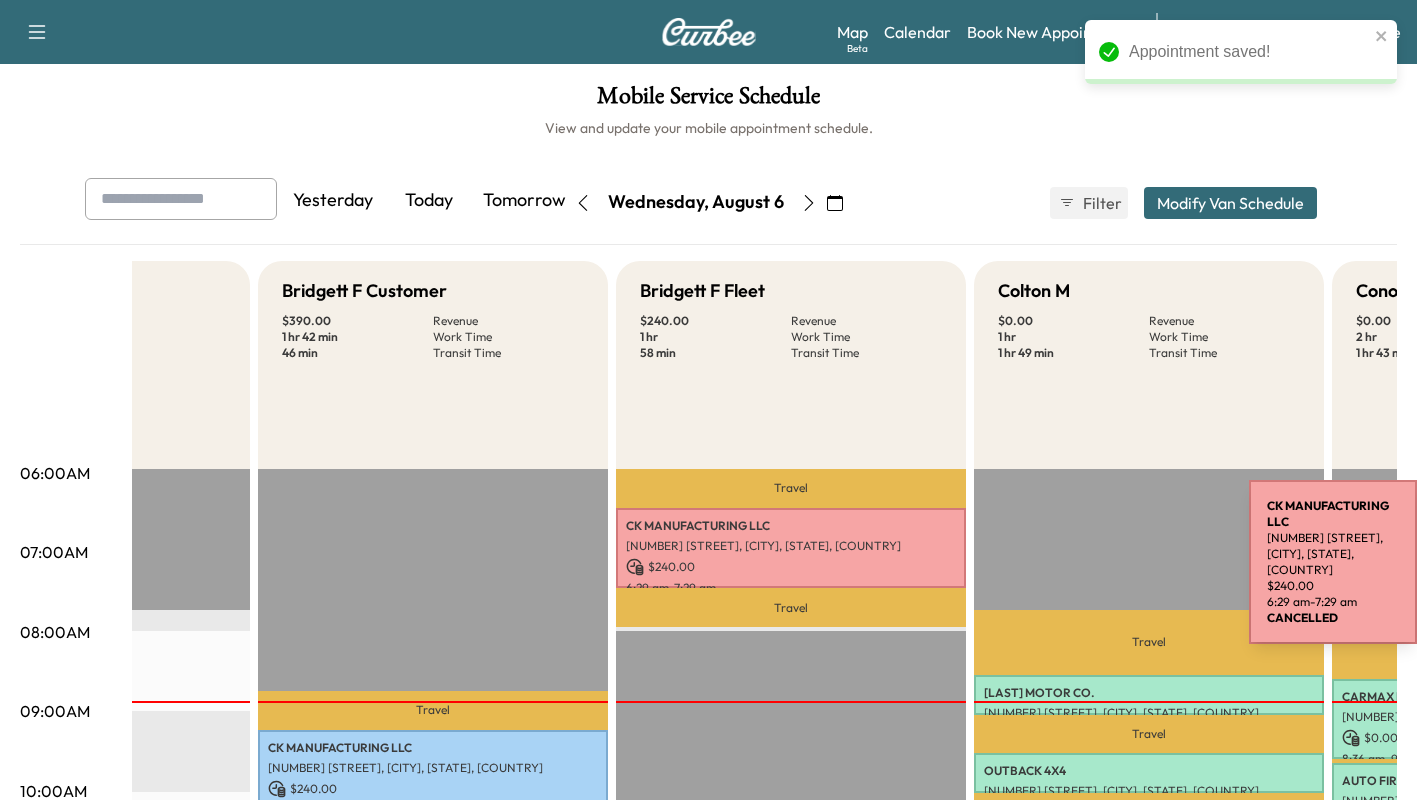 scroll, scrollTop: 0, scrollLeft: 235, axis: horizontal 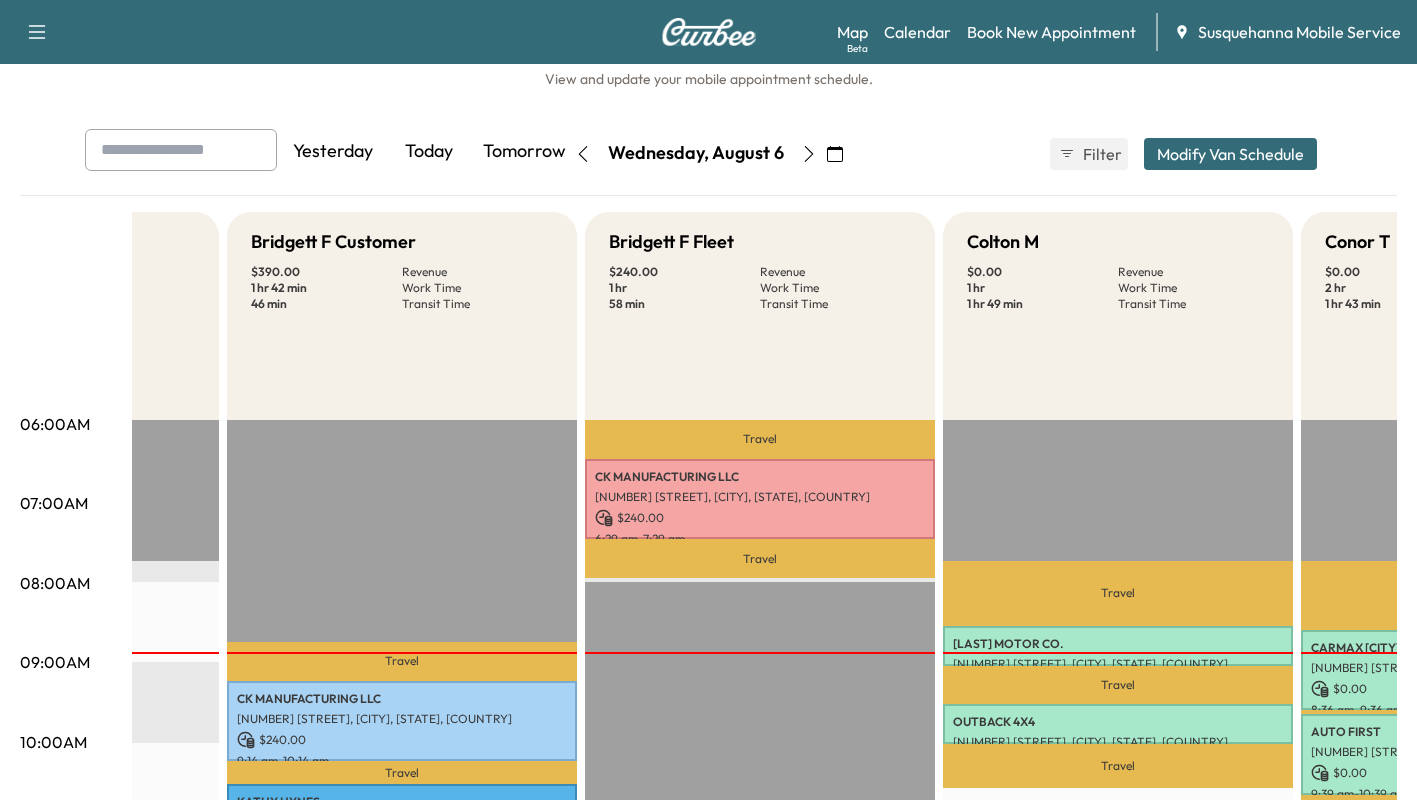 click at bounding box center [809, 154] 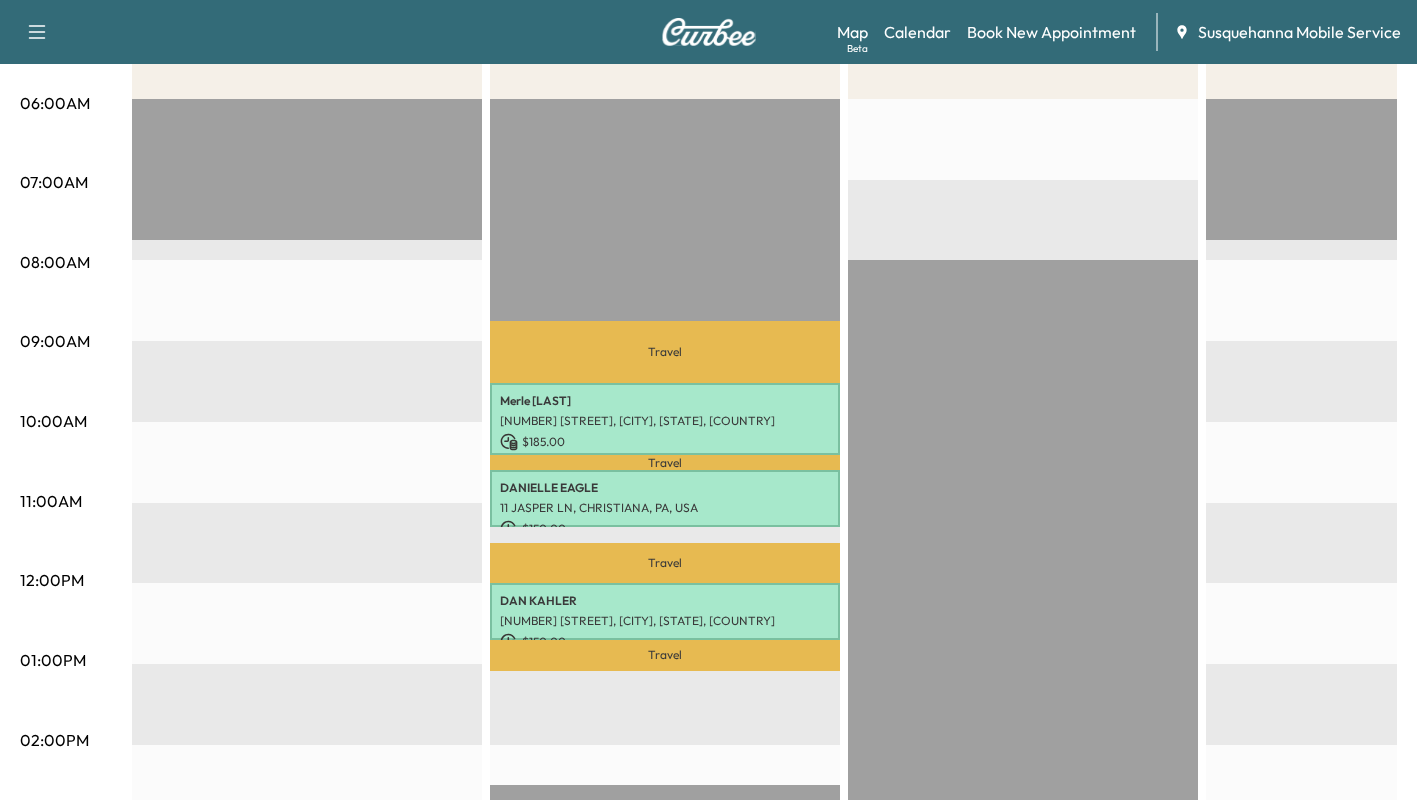 scroll, scrollTop: 371, scrollLeft: 0, axis: vertical 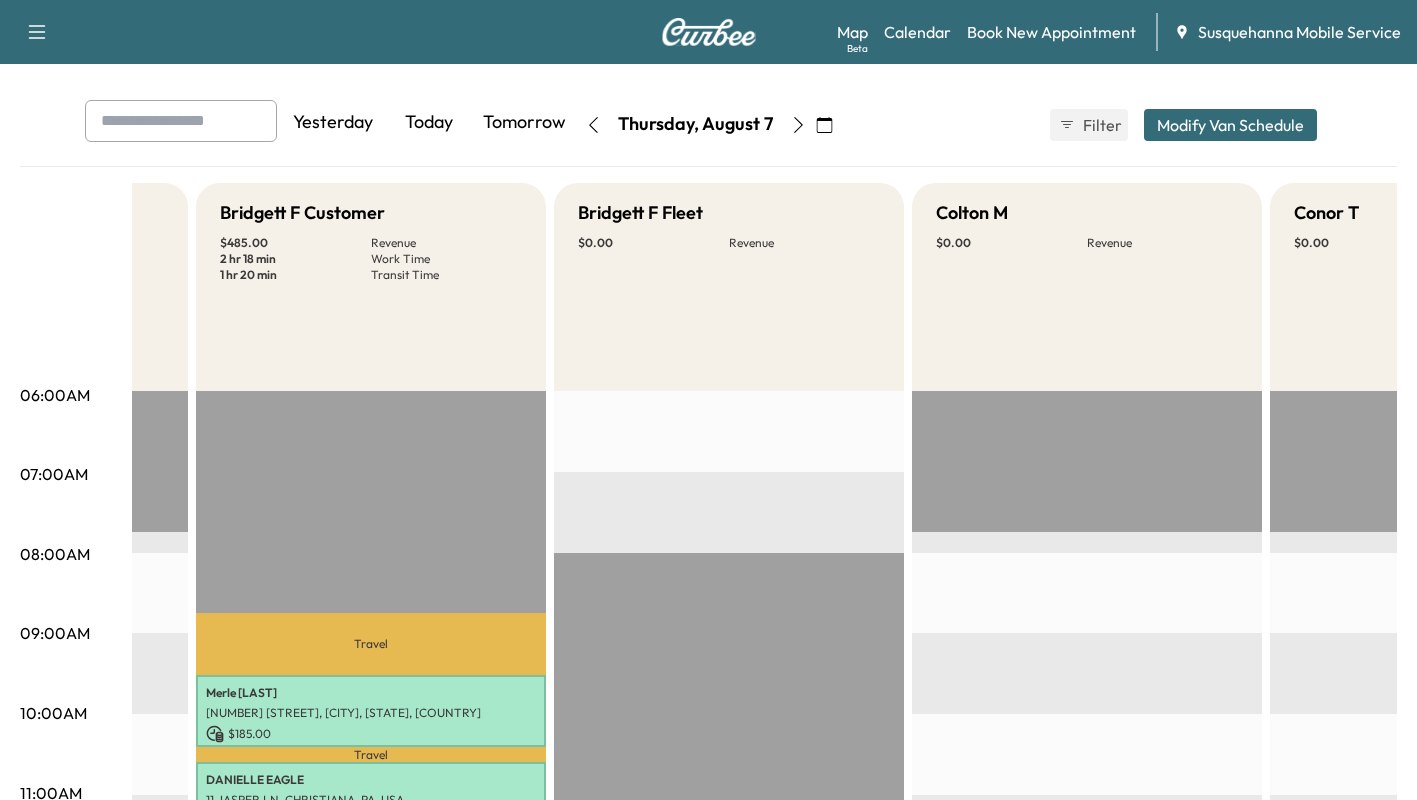 click 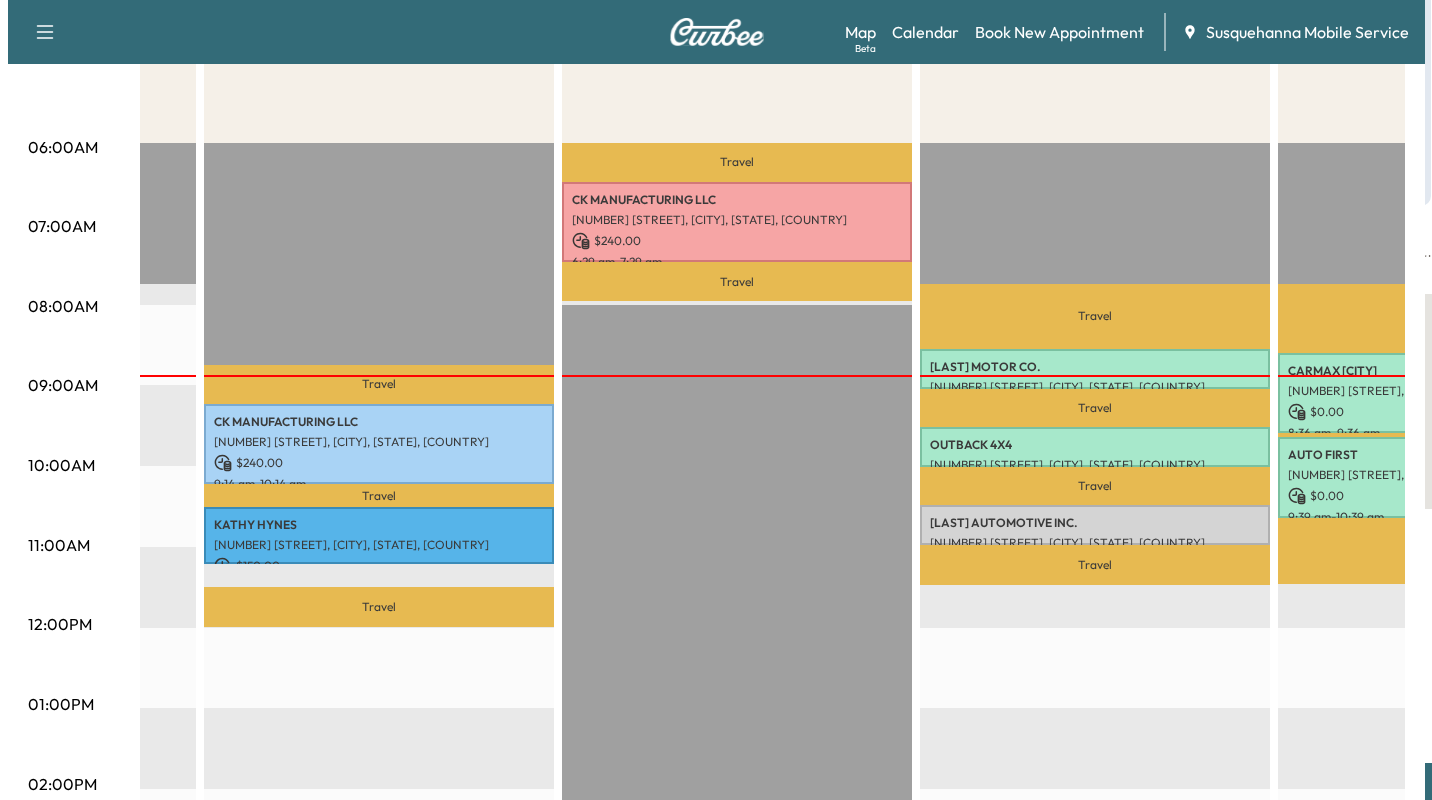 scroll, scrollTop: 327, scrollLeft: 0, axis: vertical 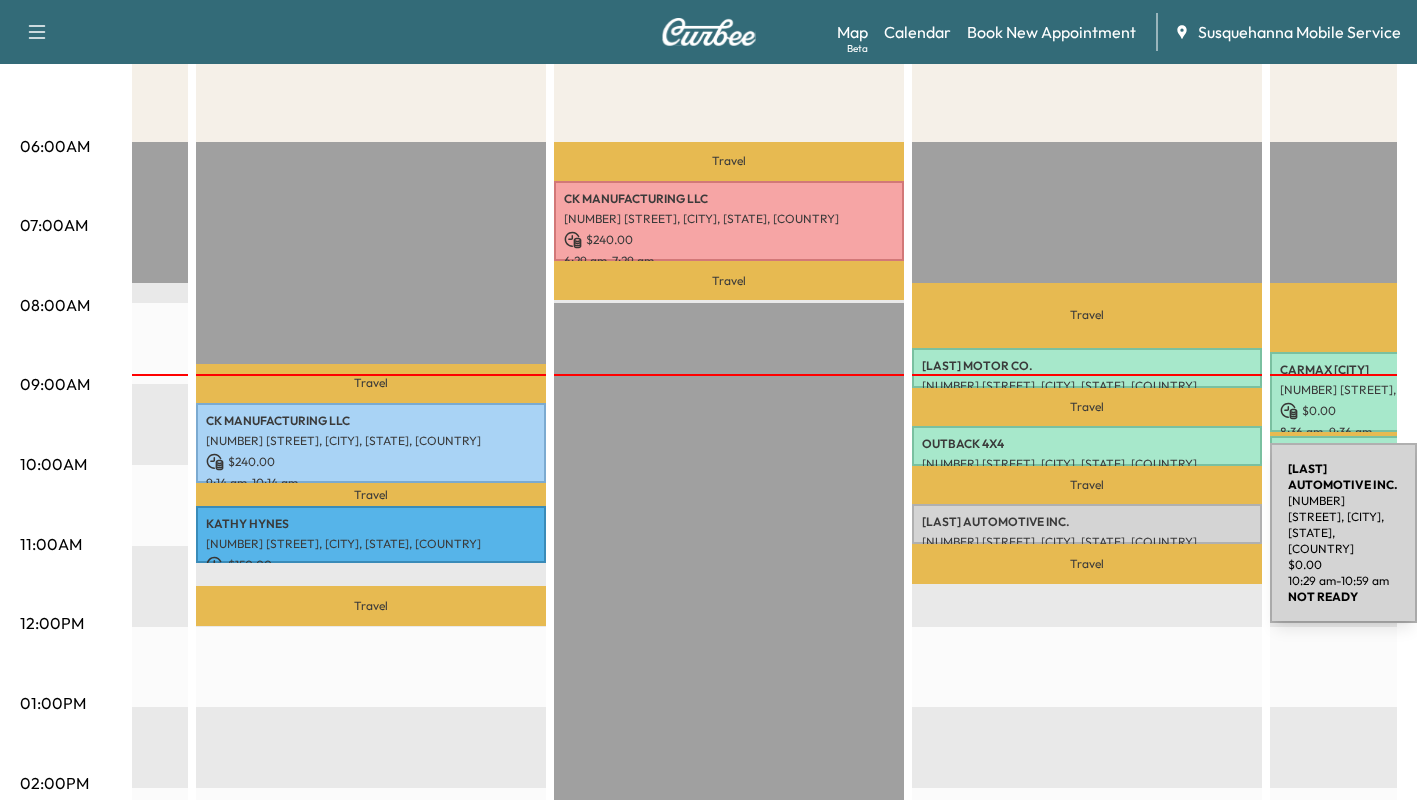 click on "MORGAN   AUTOMOTIVE INC." at bounding box center [1087, 522] 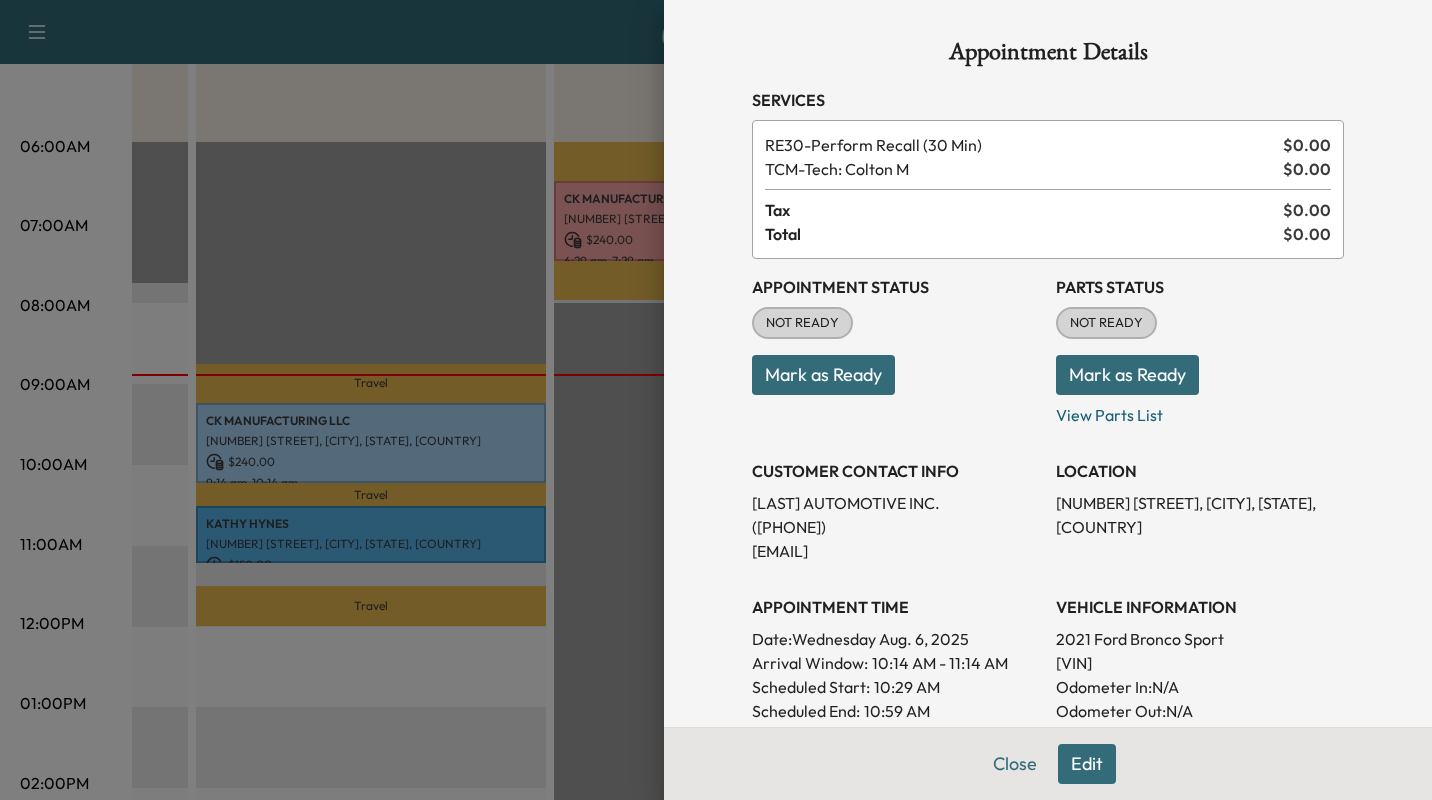 click on "Mark as Ready" at bounding box center (1127, 375) 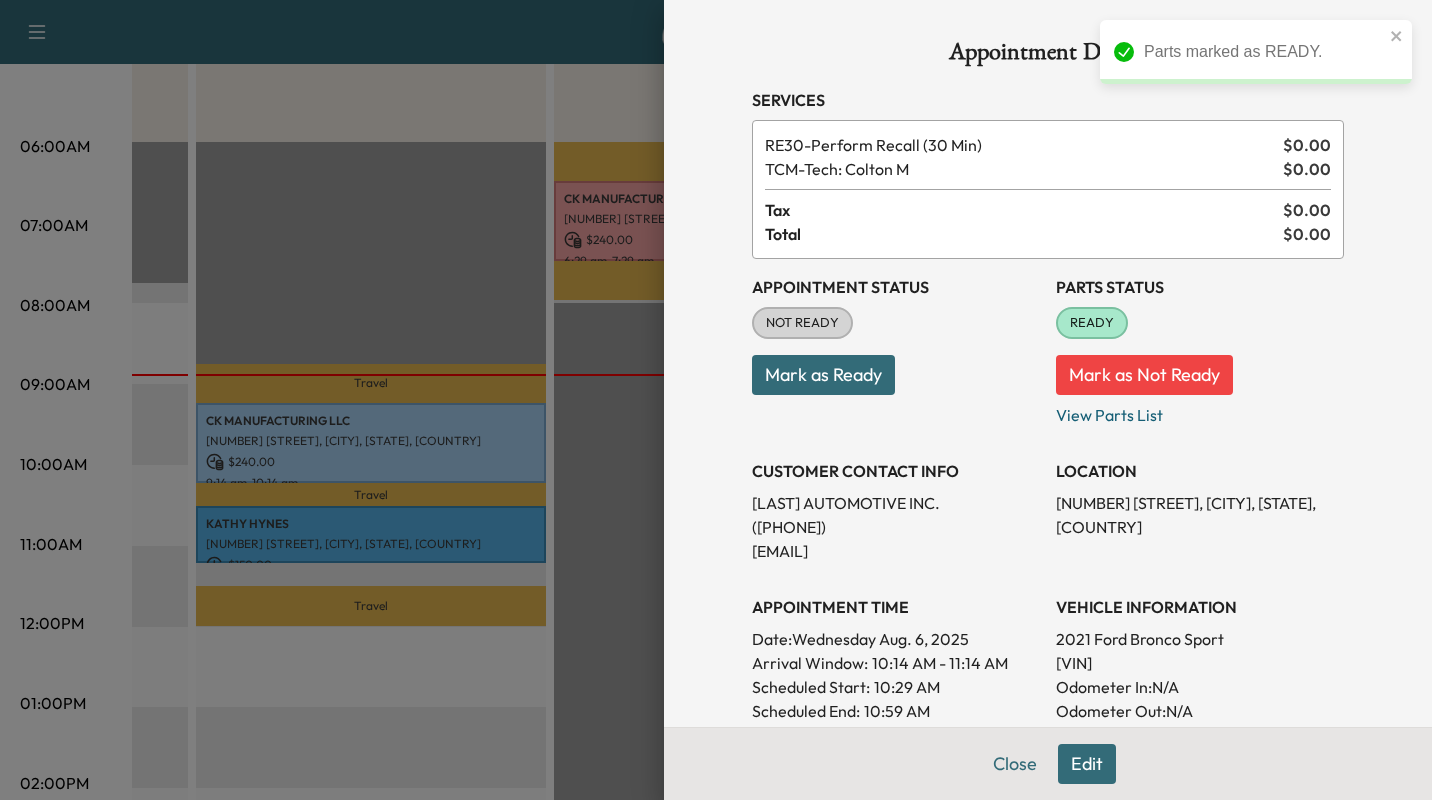 click on "Mark as Ready" at bounding box center (823, 375) 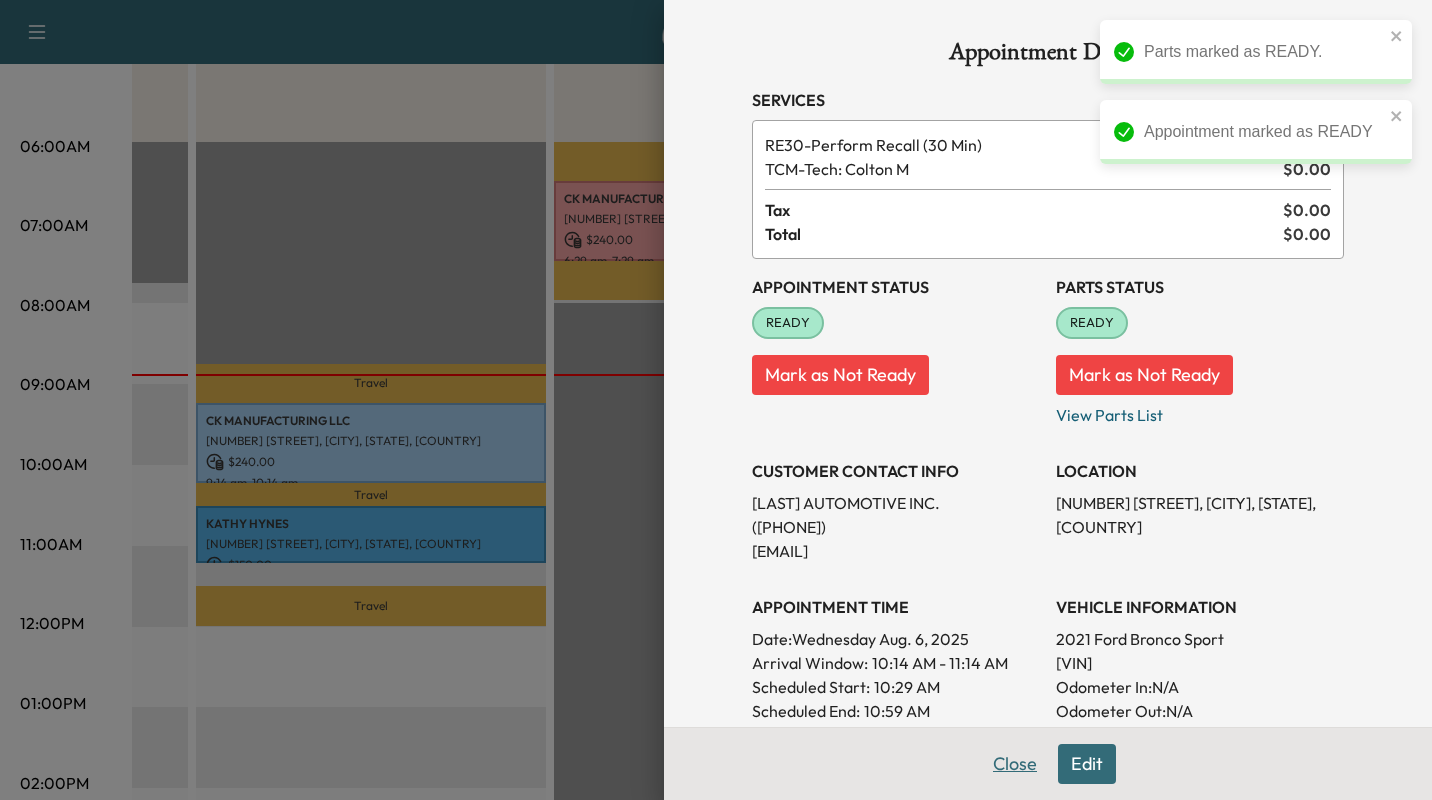click on "Close" at bounding box center (1015, 764) 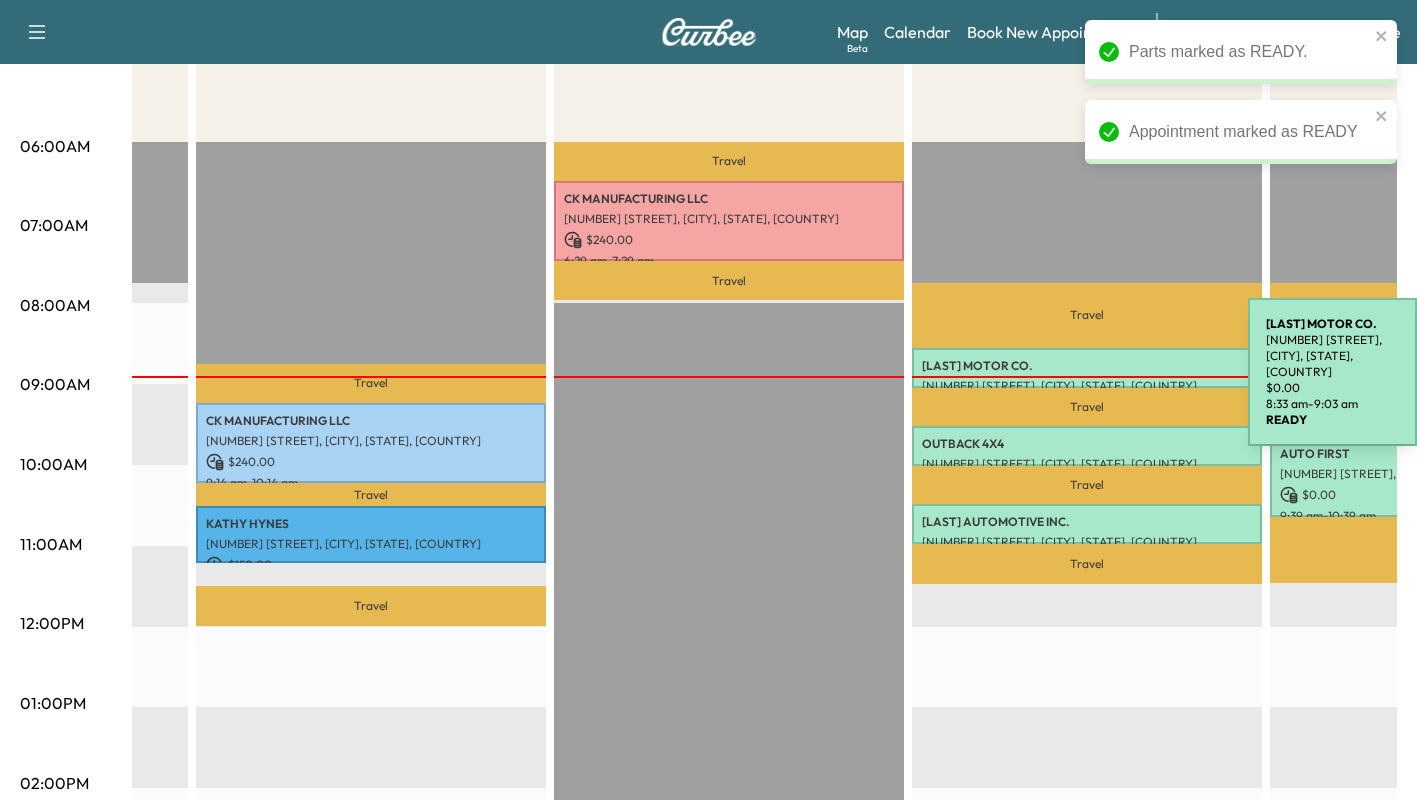 click on "[BRAND] [BRAND]" at bounding box center [1087, 366] 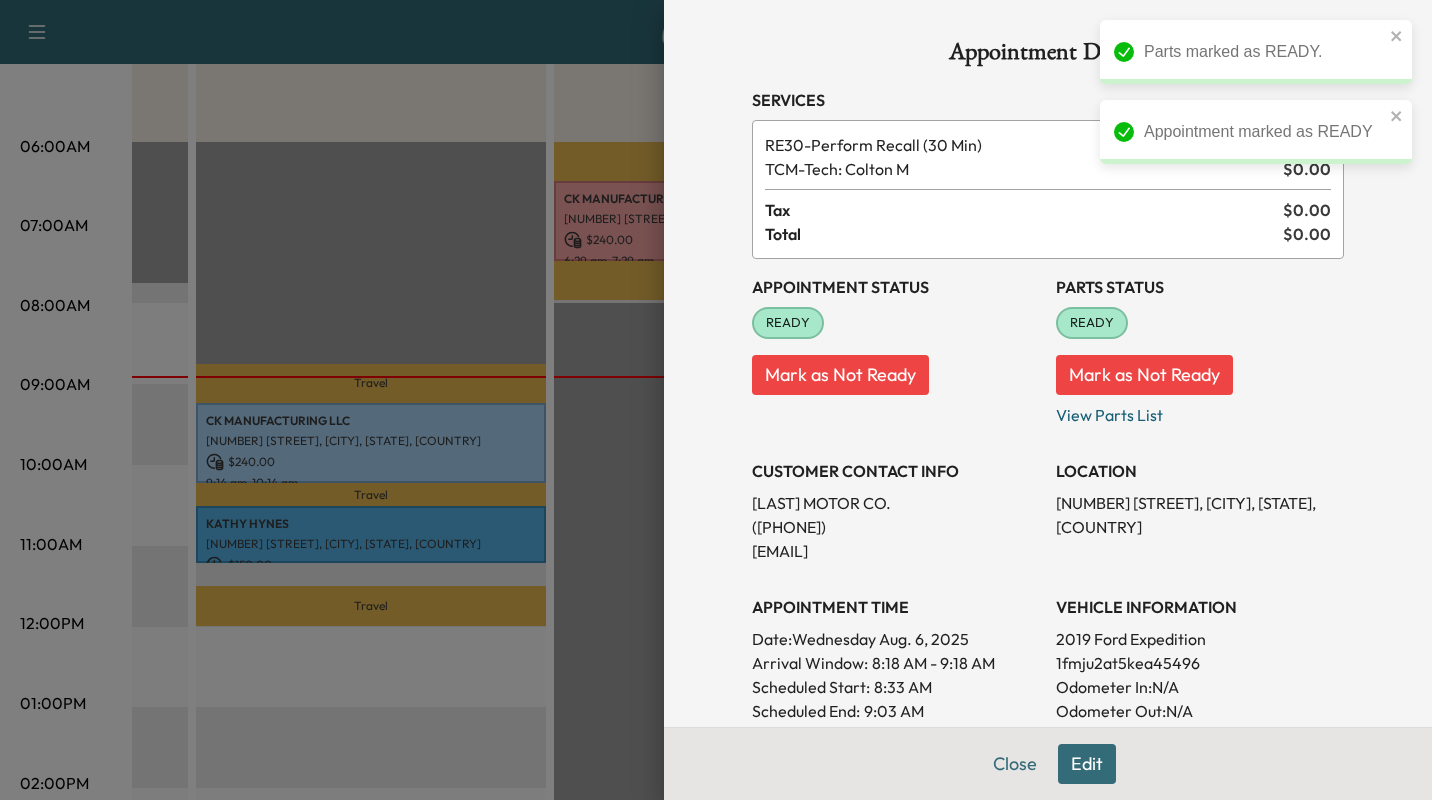 click on "Edit" at bounding box center [1087, 764] 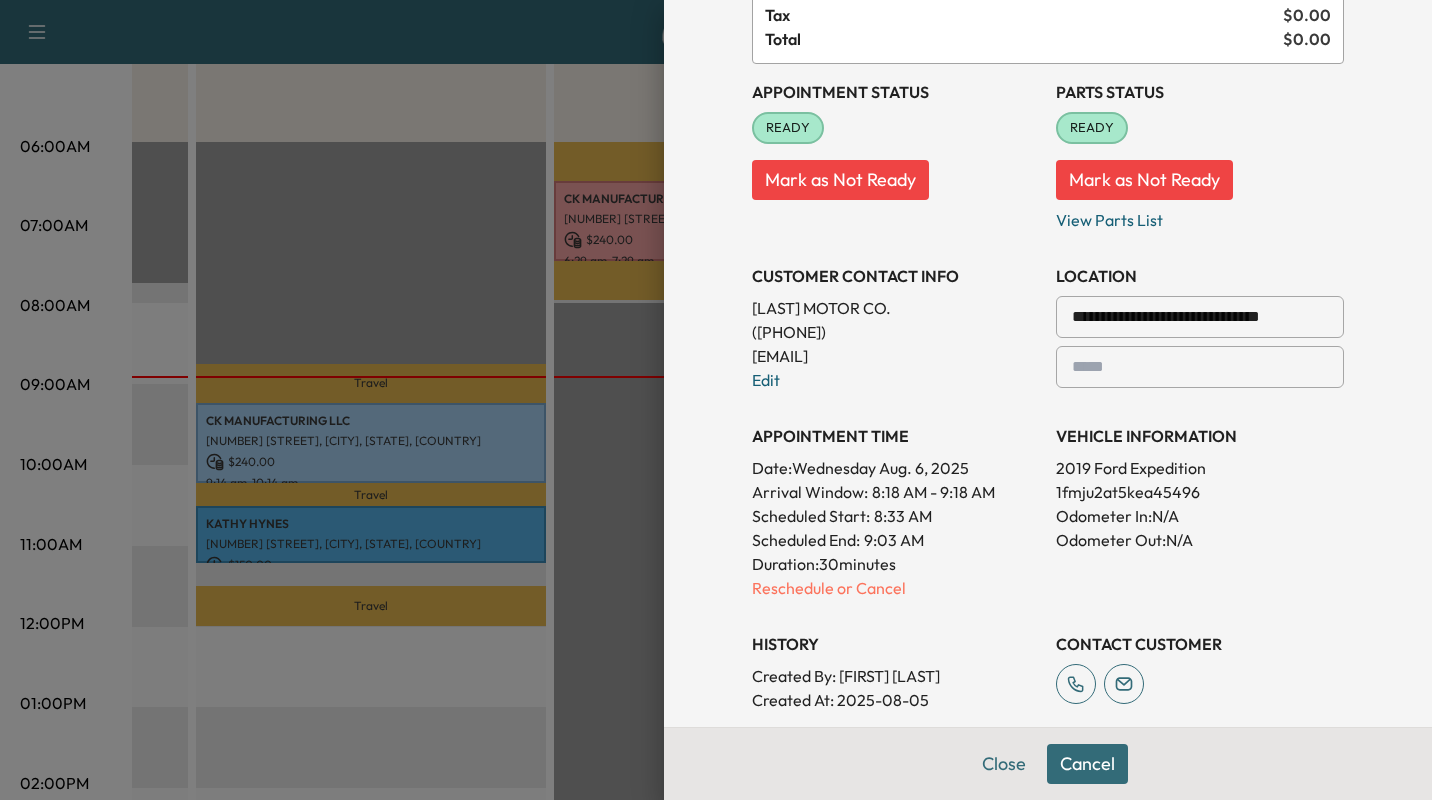 scroll, scrollTop: 238, scrollLeft: 0, axis: vertical 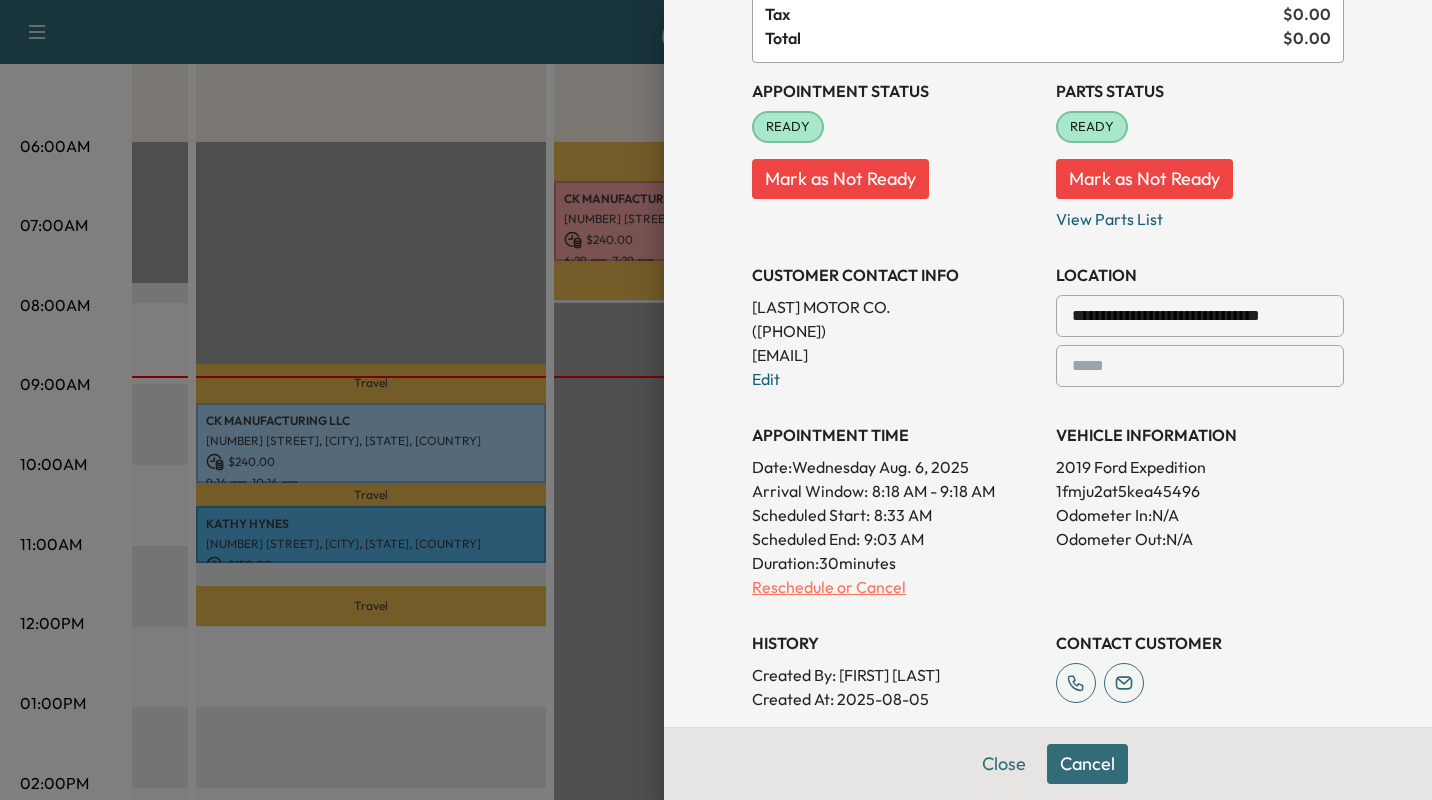 click on "Reschedule or Cancel" at bounding box center (896, 587) 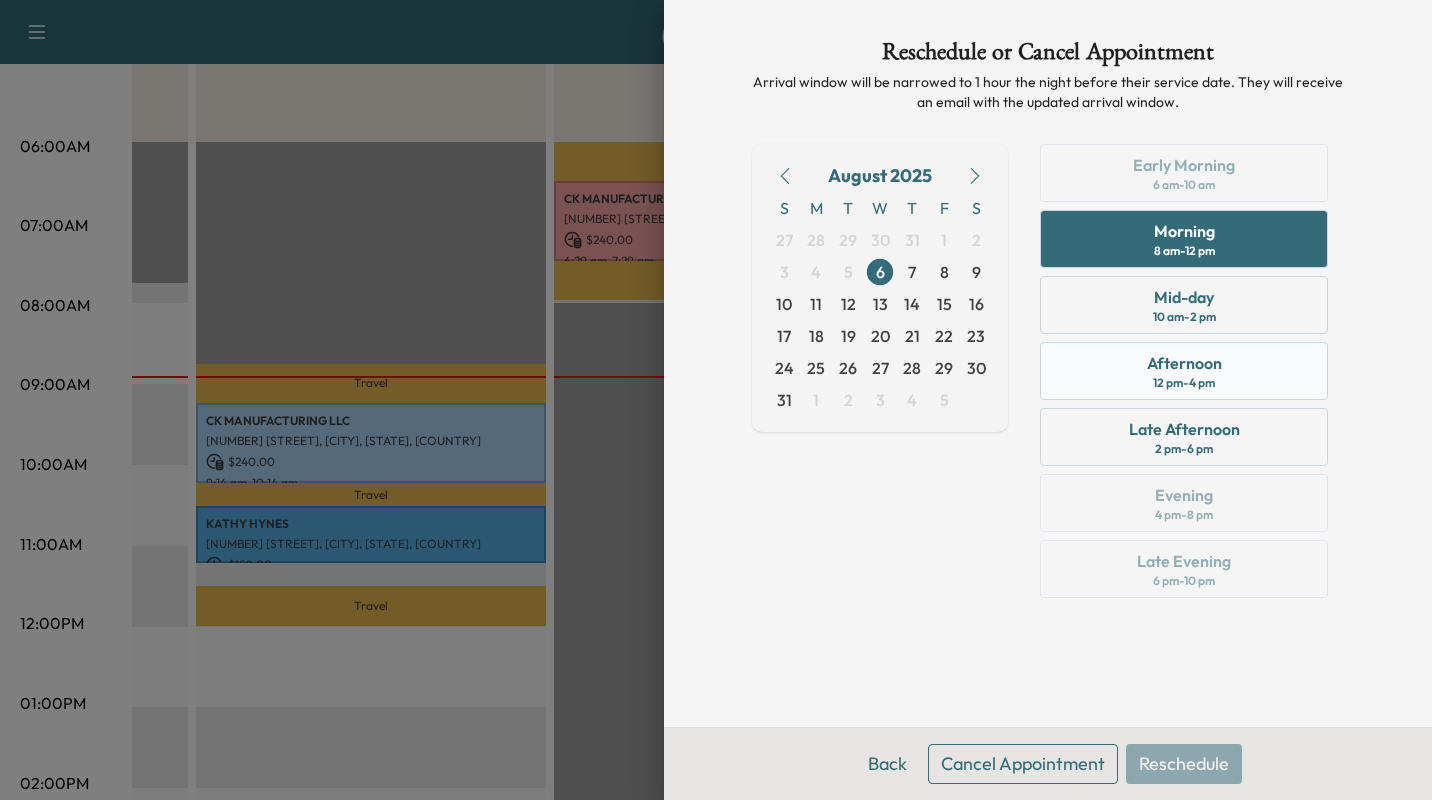 click on "Afternoon 12 pm  -  4 pm" at bounding box center (1184, 371) 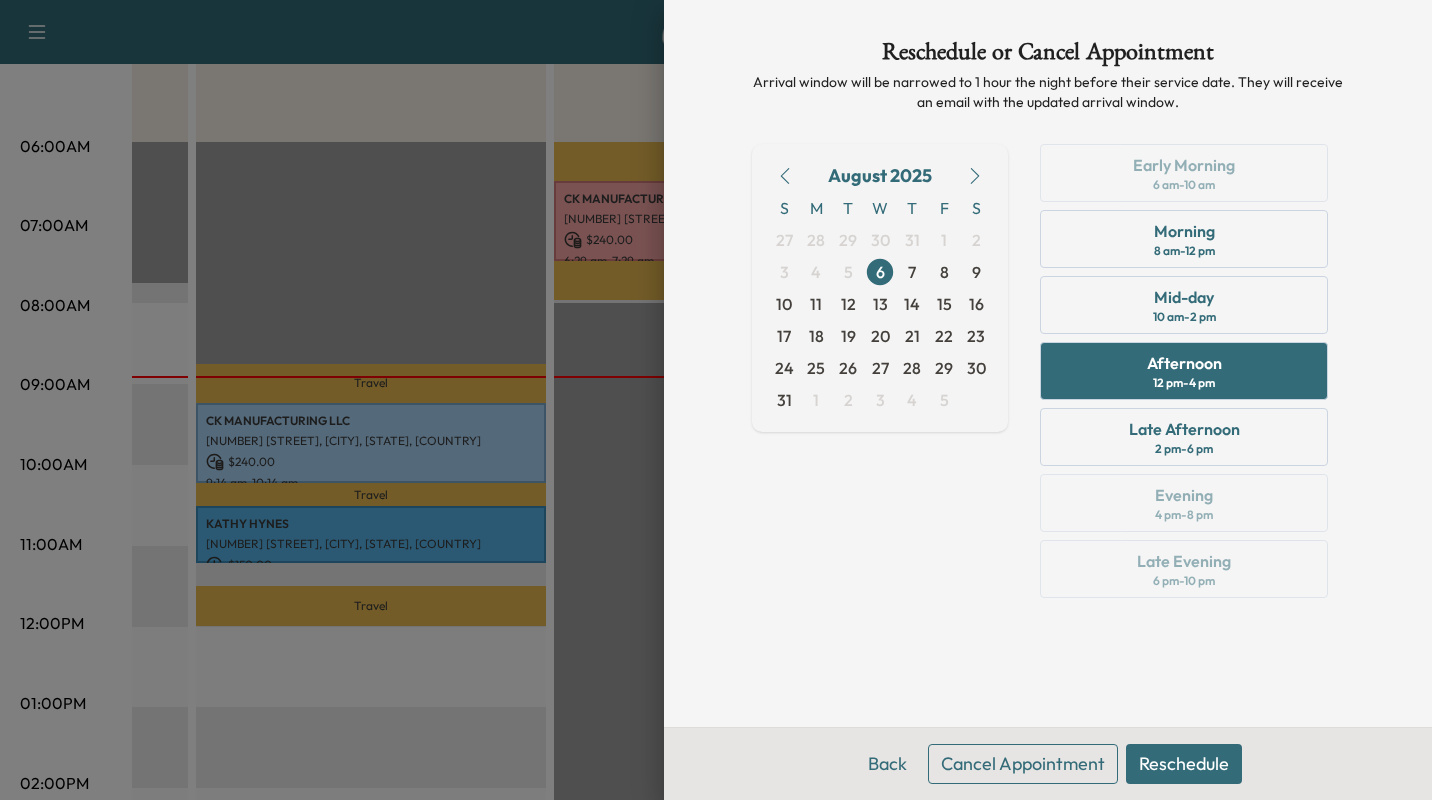 click on "Reschedule" at bounding box center [1184, 764] 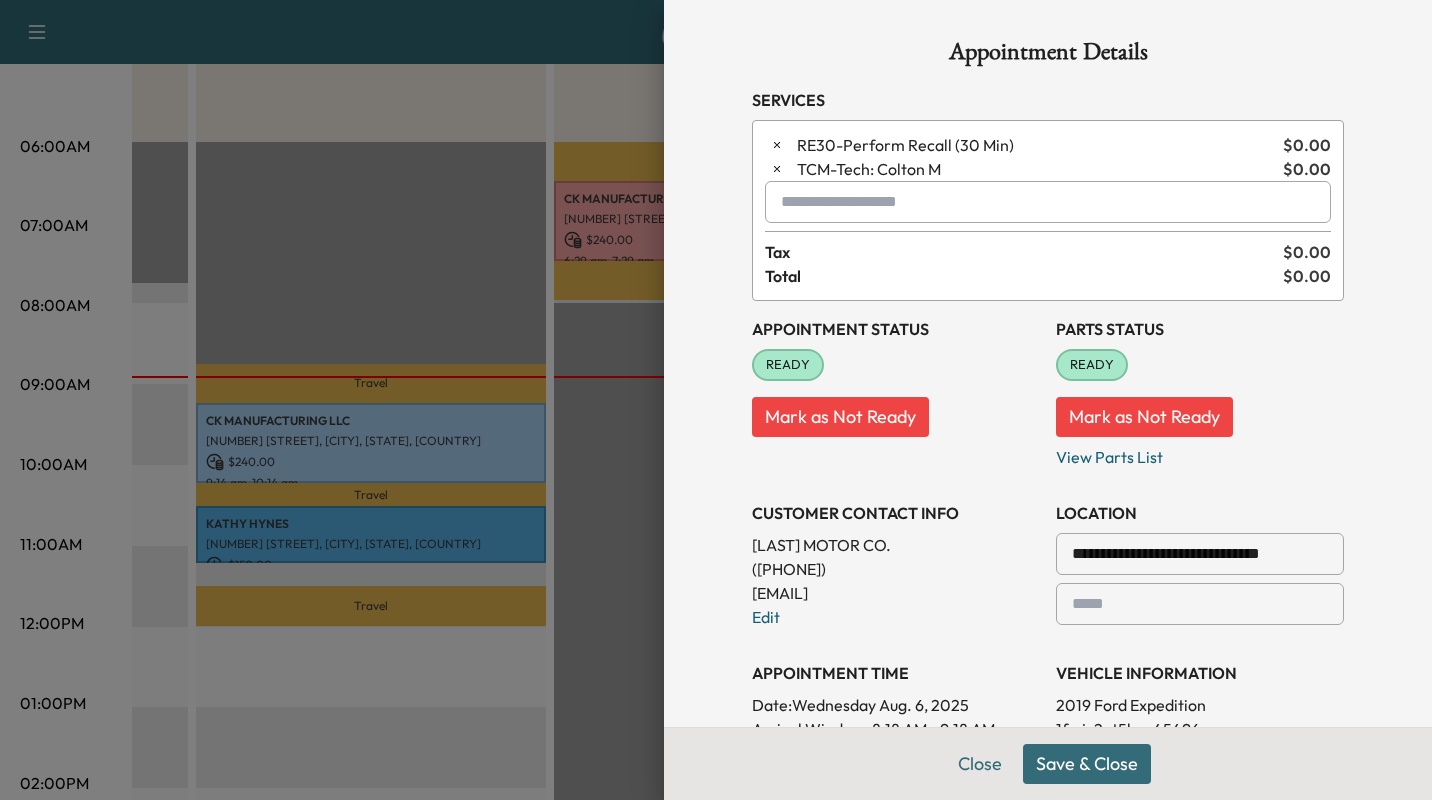 click on "Save & Close" at bounding box center (1087, 764) 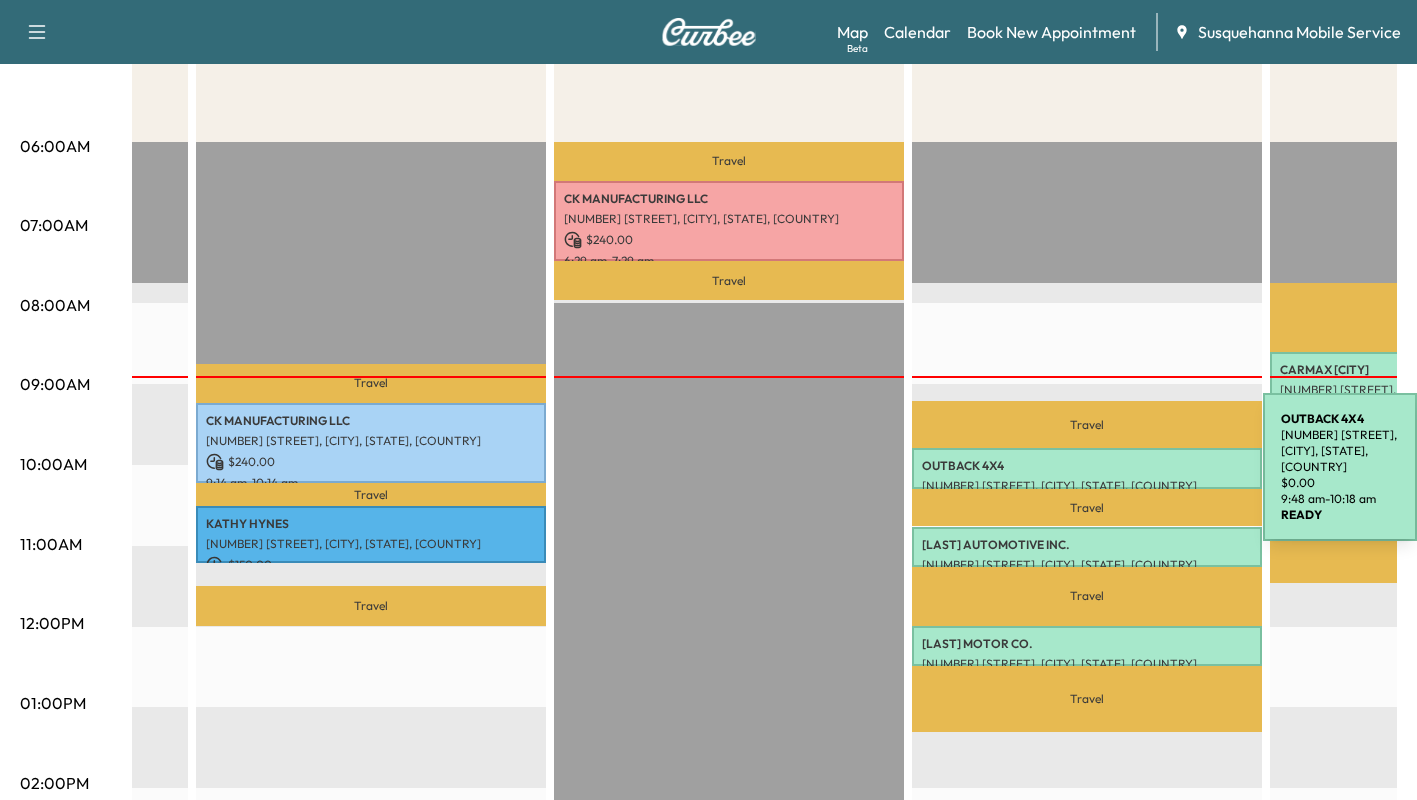 click on "[BRAND] [MODEL]" at bounding box center [1087, 466] 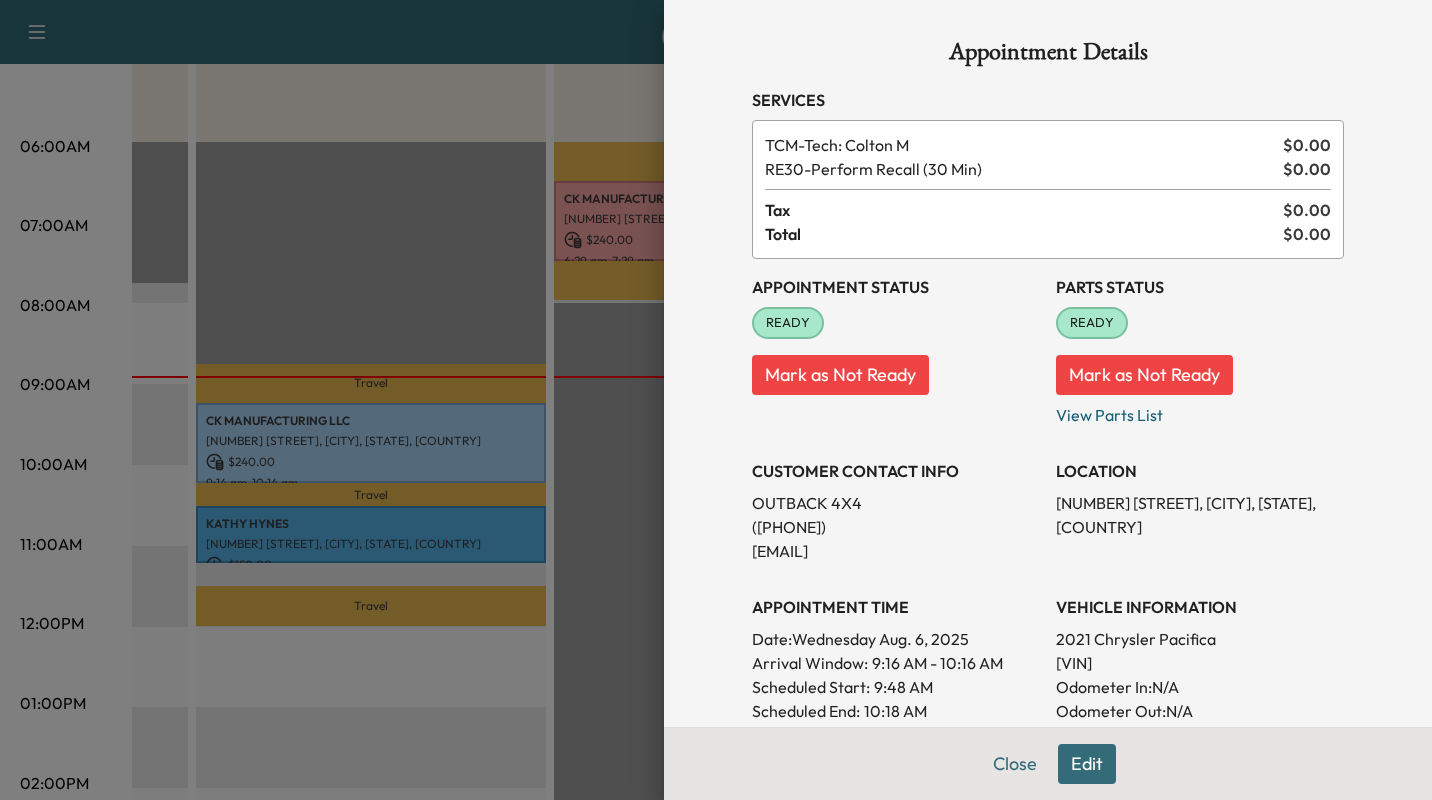 click on "Edit" at bounding box center [1087, 764] 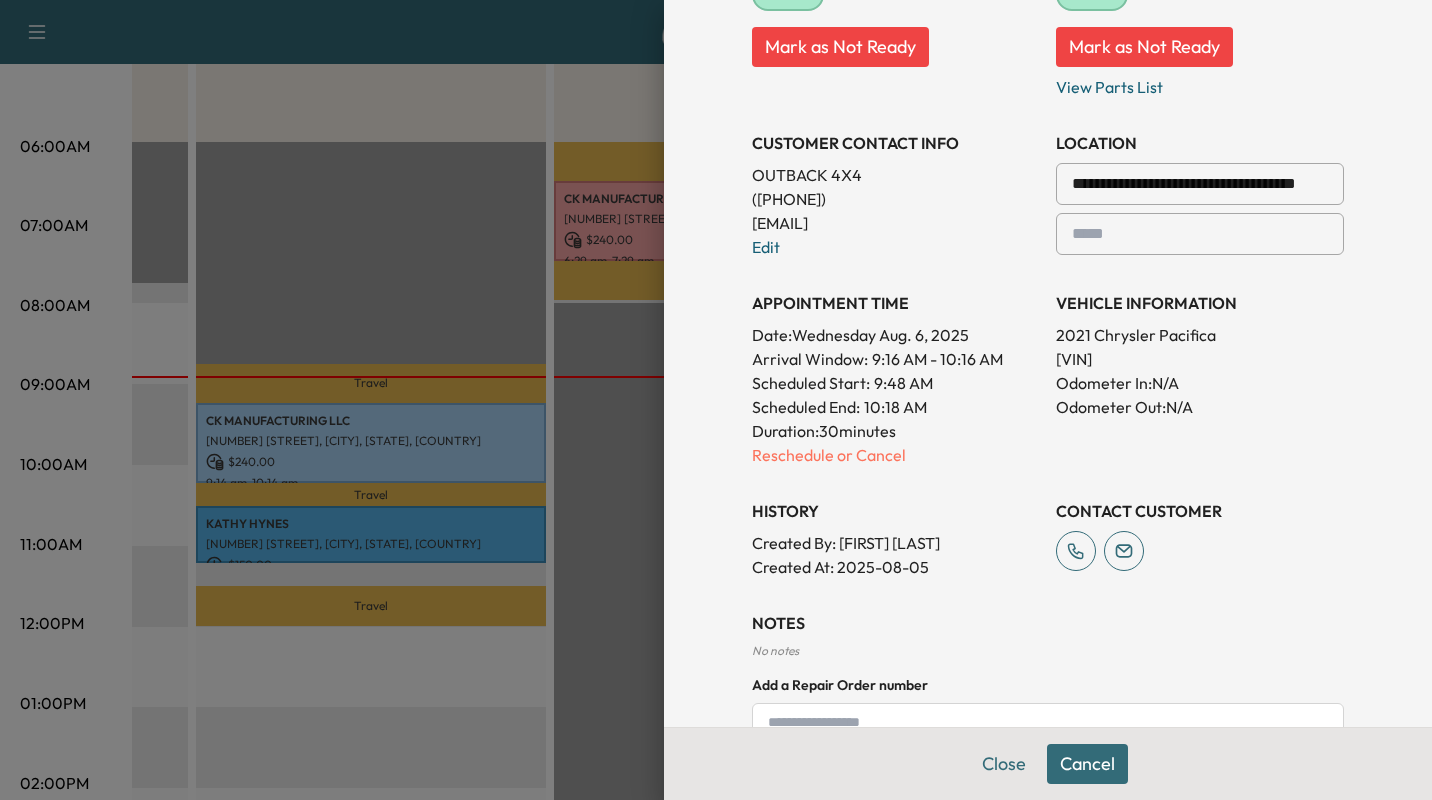 scroll, scrollTop: 371, scrollLeft: 0, axis: vertical 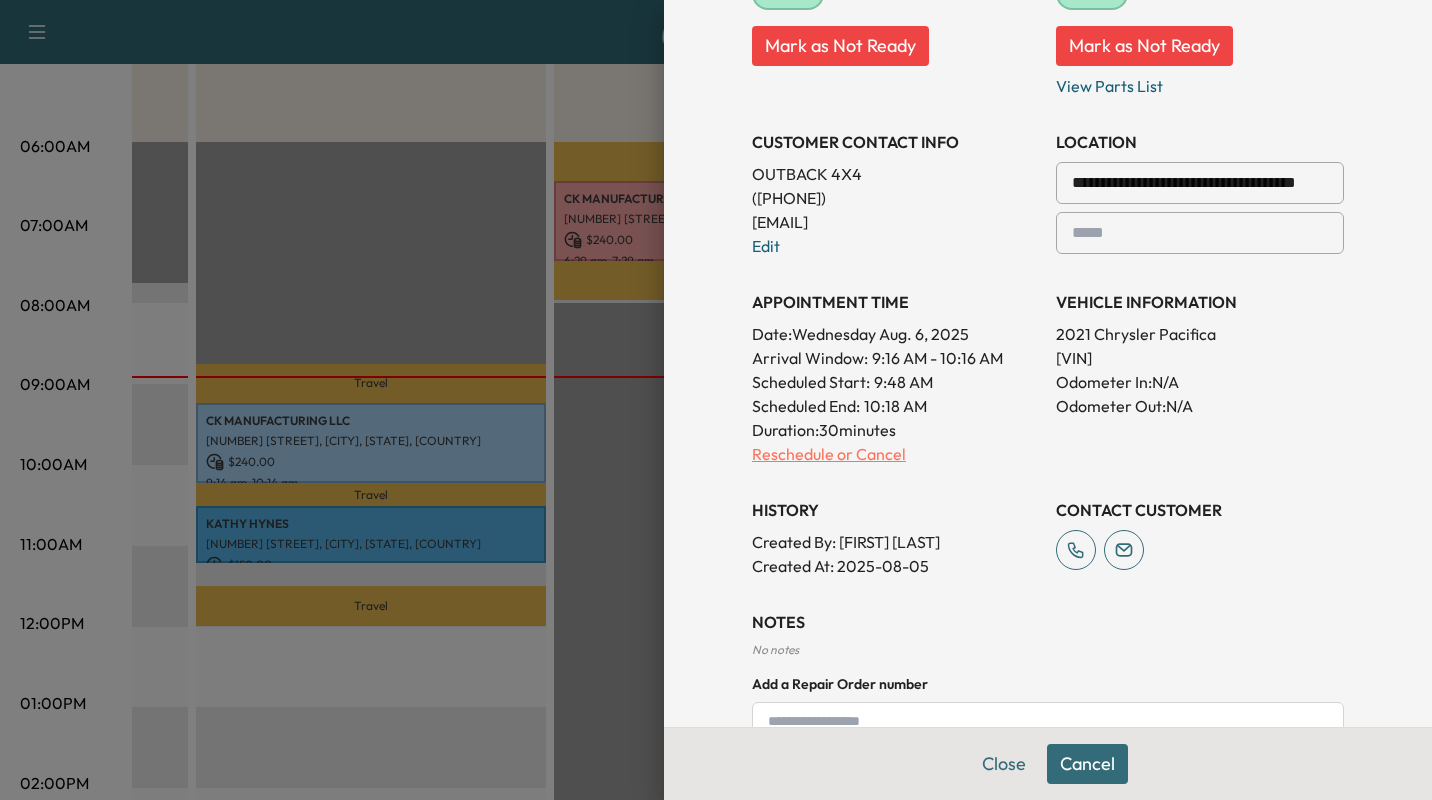 click on "Reschedule or Cancel" at bounding box center (896, 454) 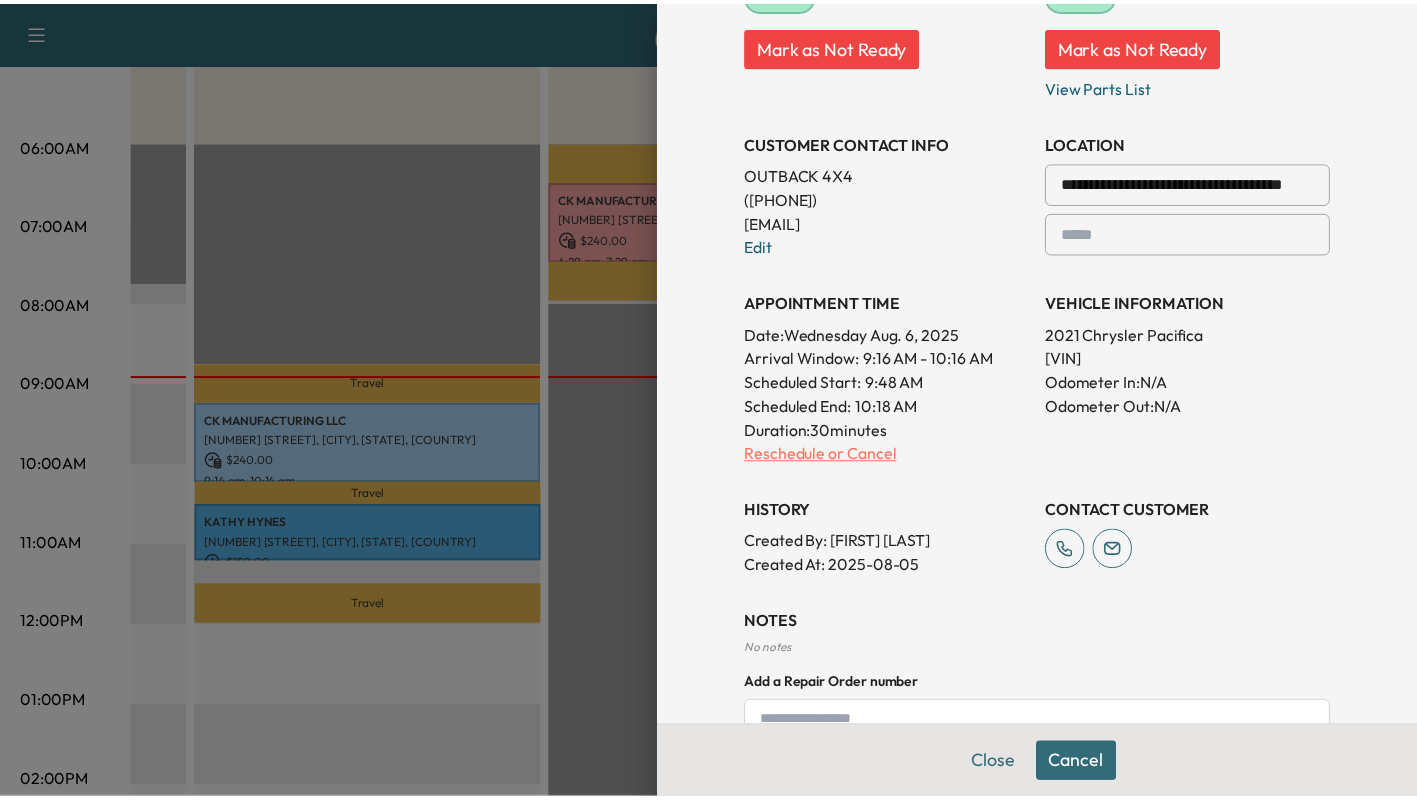 scroll, scrollTop: 0, scrollLeft: 0, axis: both 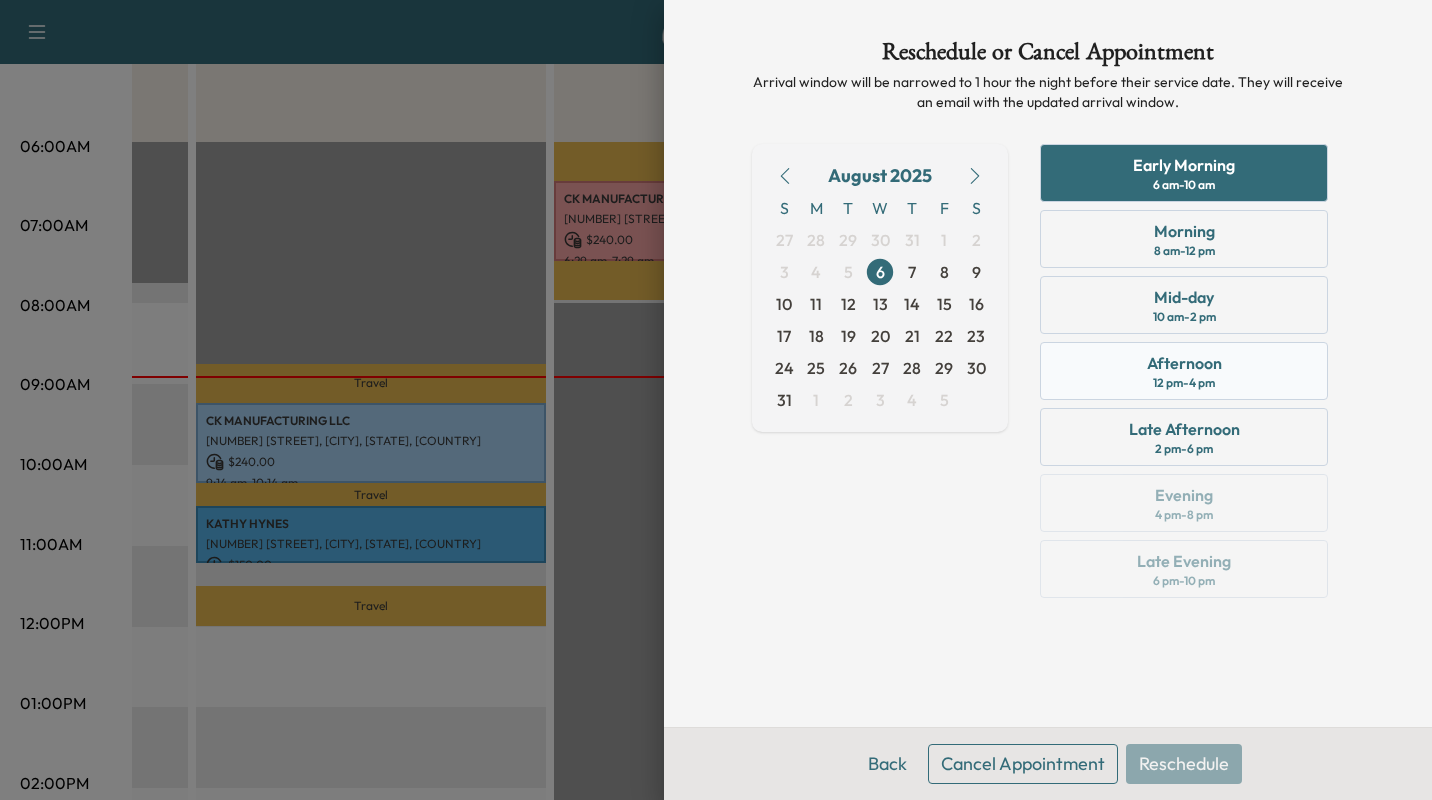 click on "12 pm  -  4 pm" at bounding box center (1184, 383) 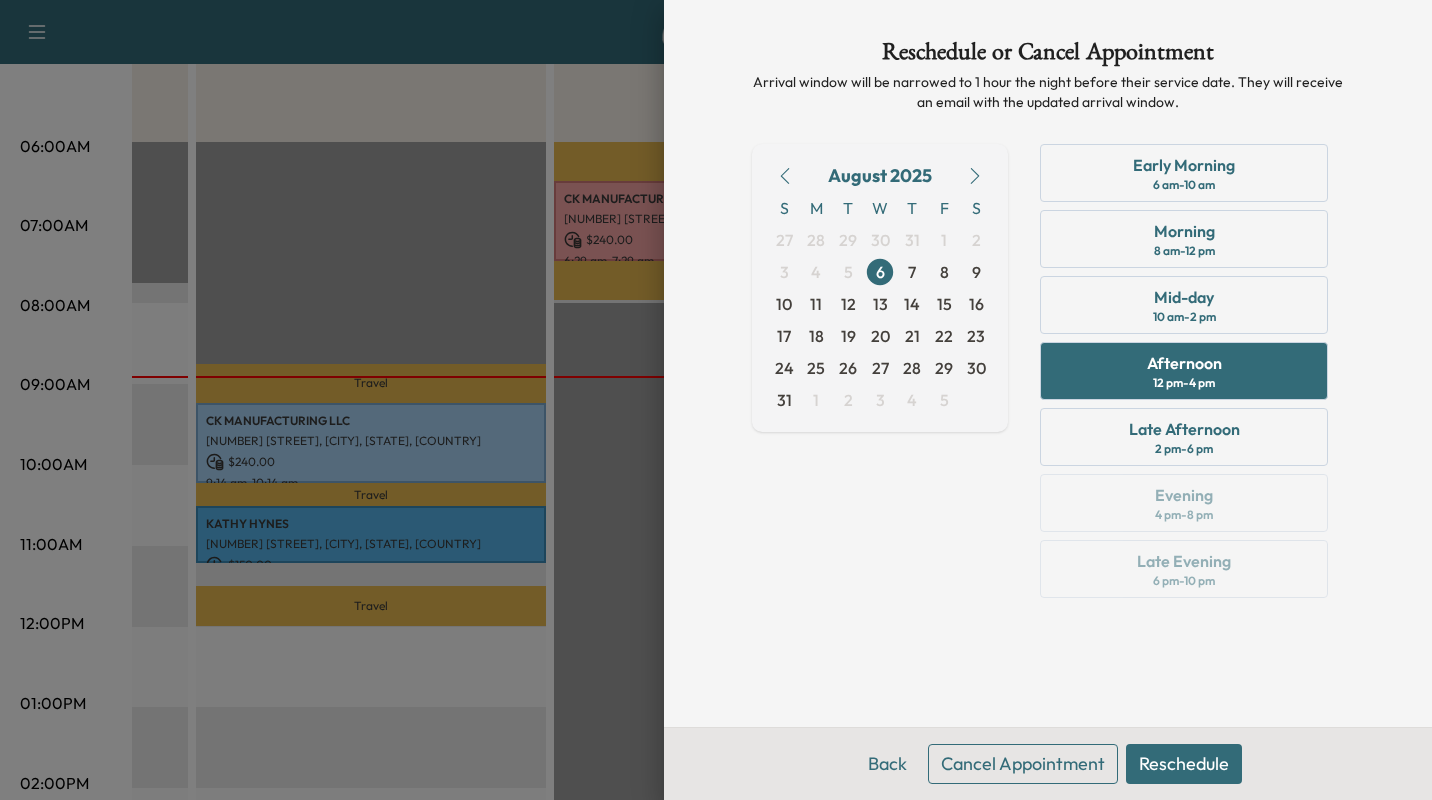 click on "Reschedule" at bounding box center [1184, 764] 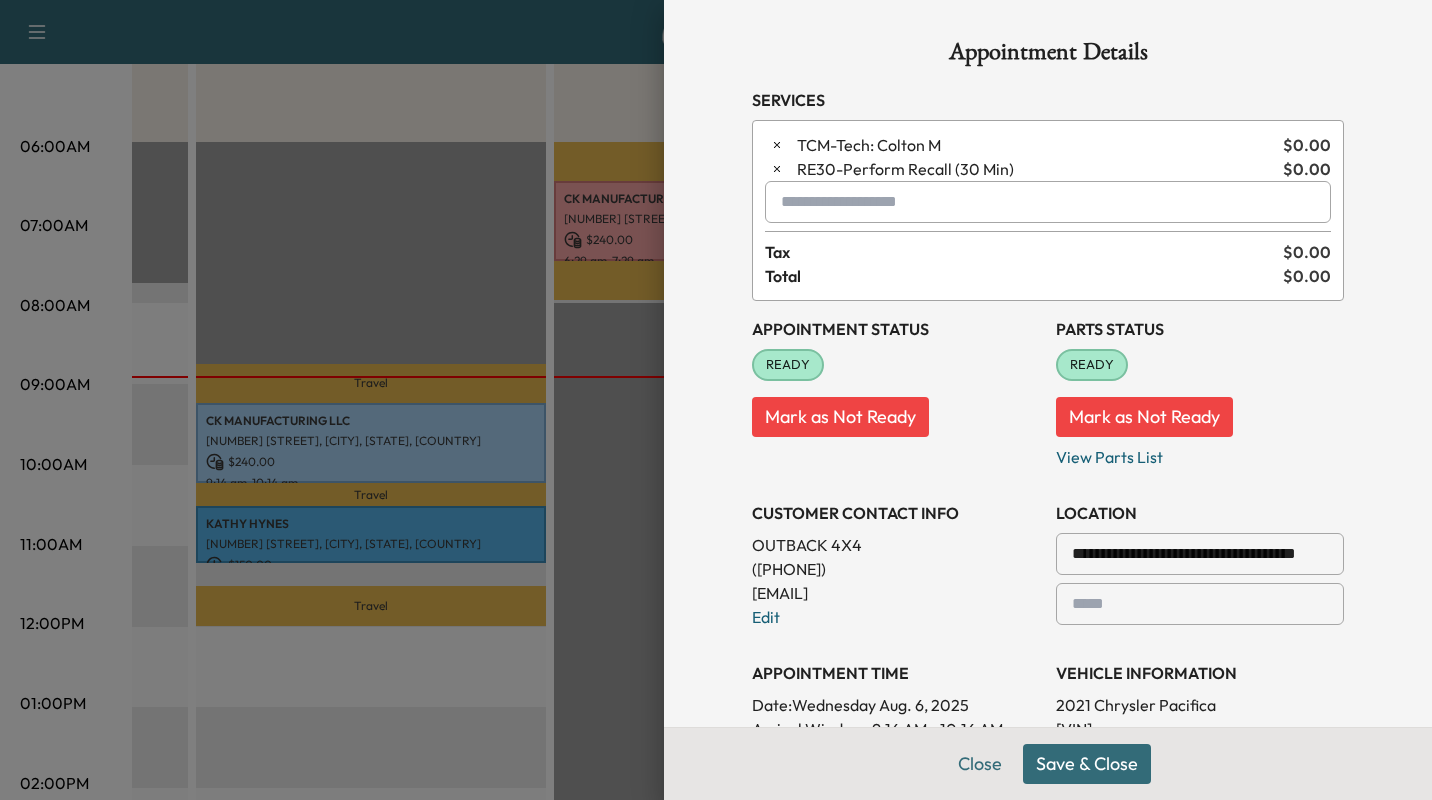 click on "Save & Close" at bounding box center (1087, 764) 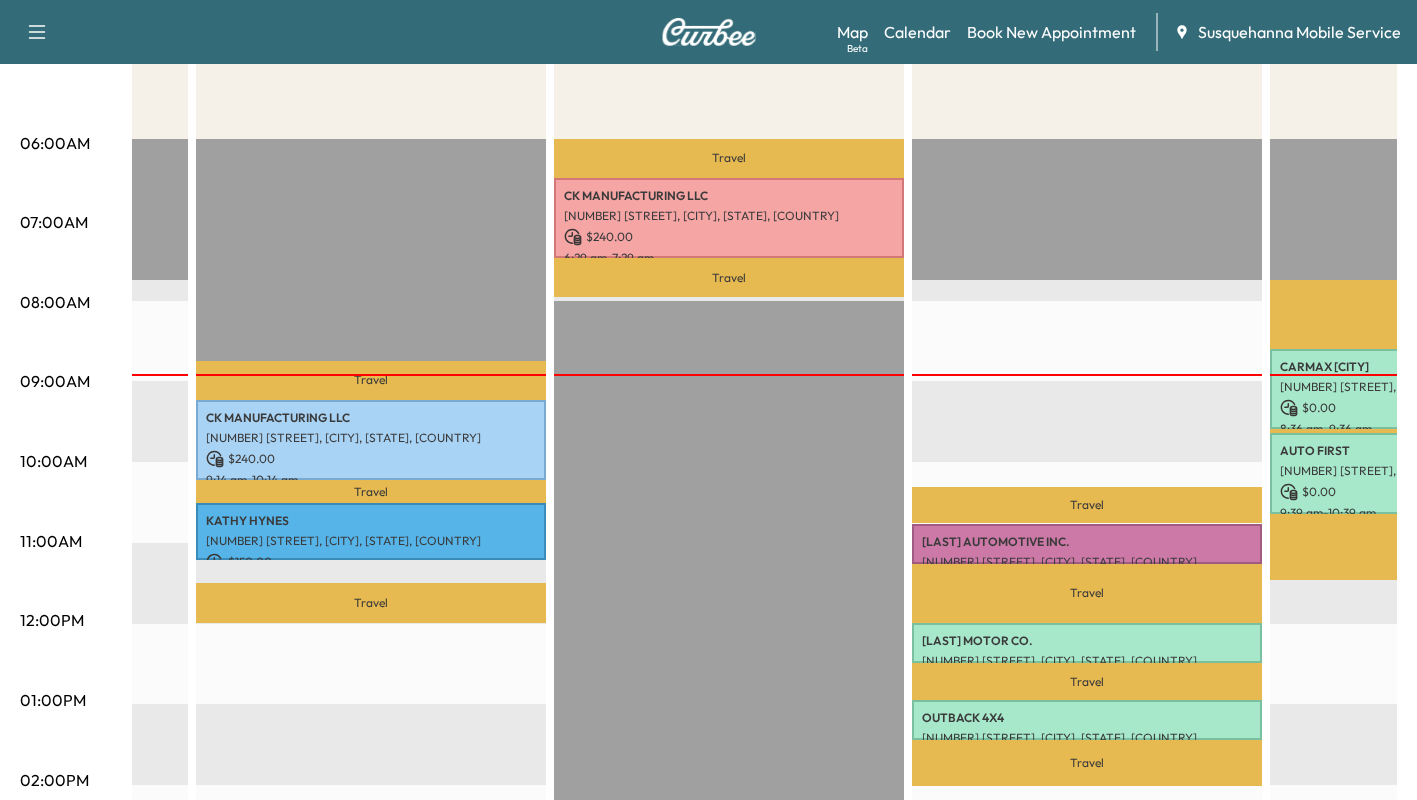 scroll, scrollTop: 329, scrollLeft: 0, axis: vertical 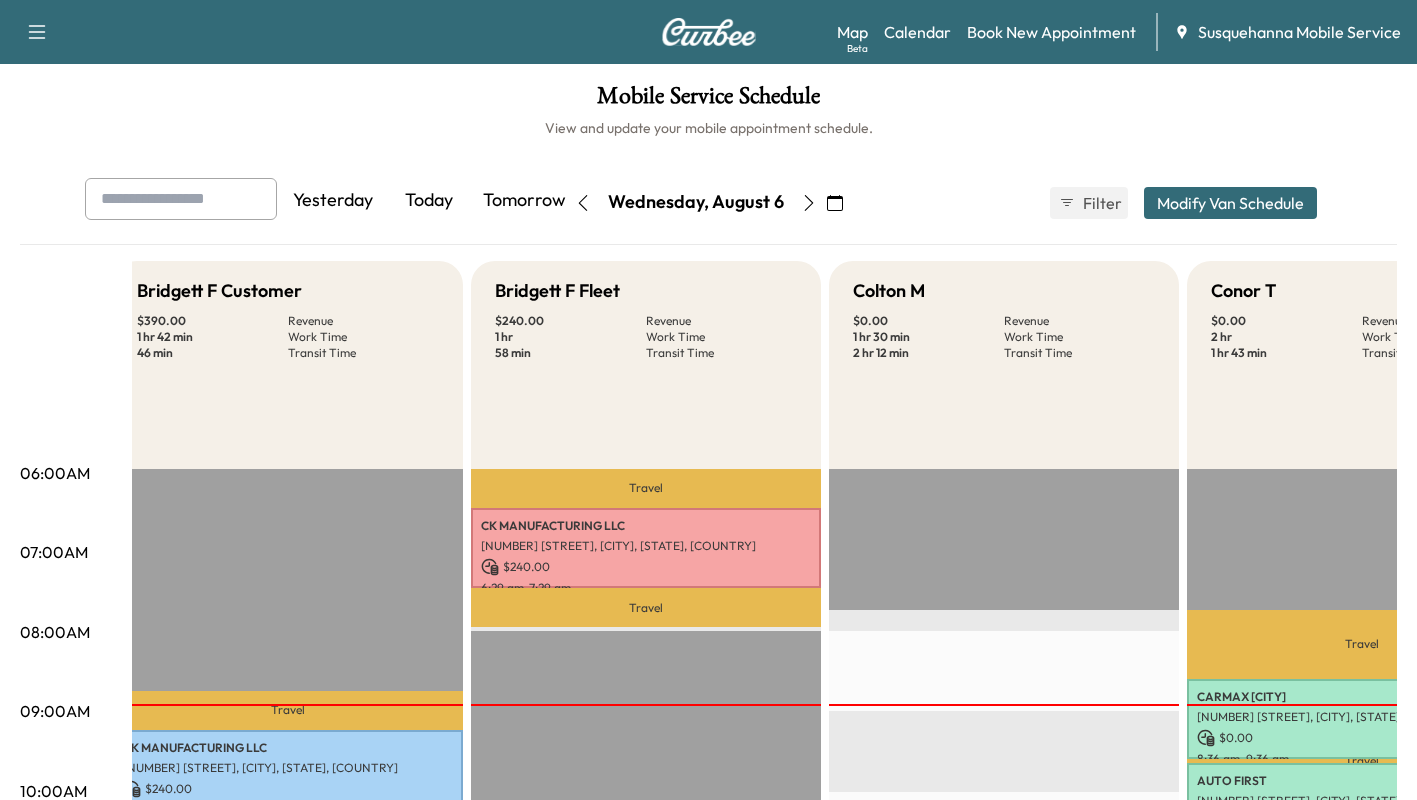 click 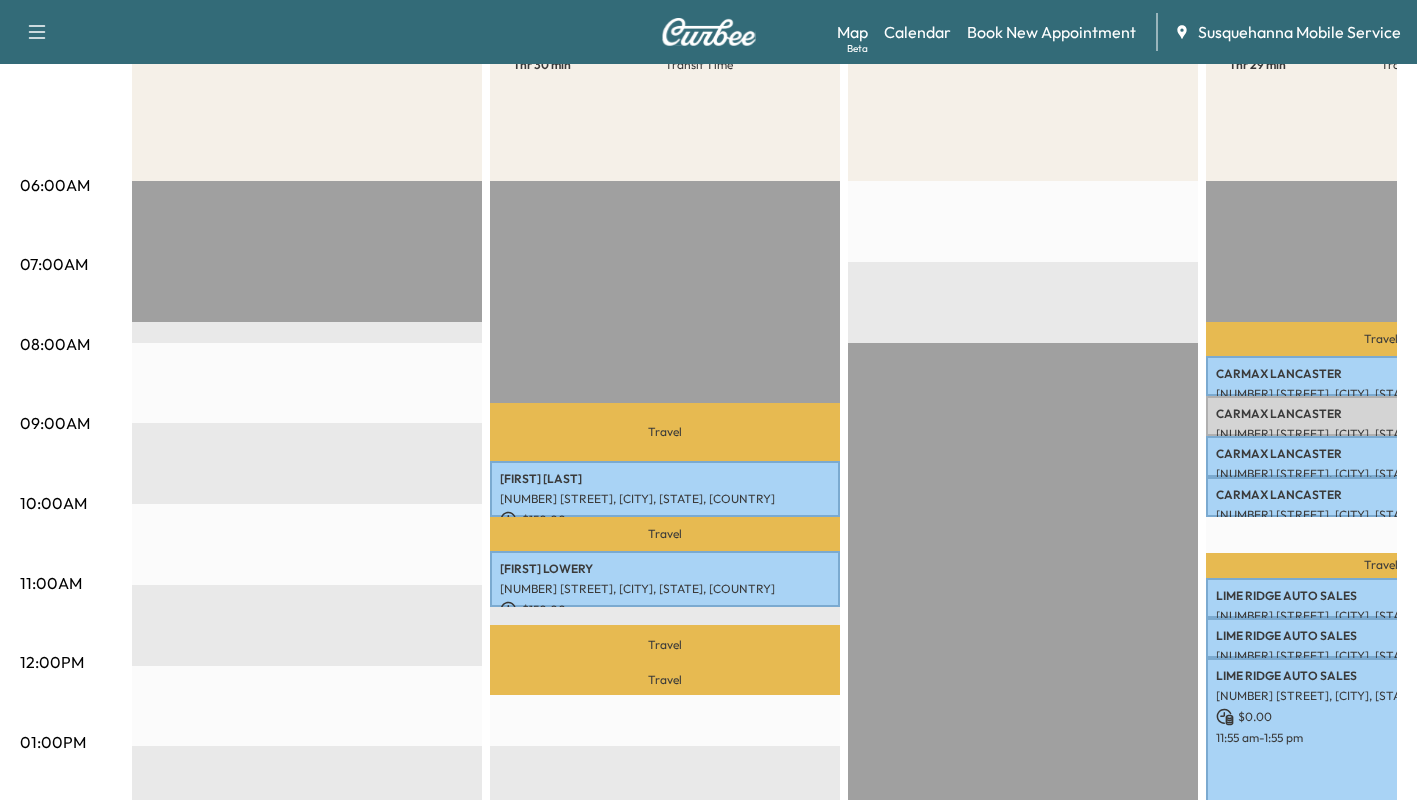 scroll, scrollTop: 289, scrollLeft: 0, axis: vertical 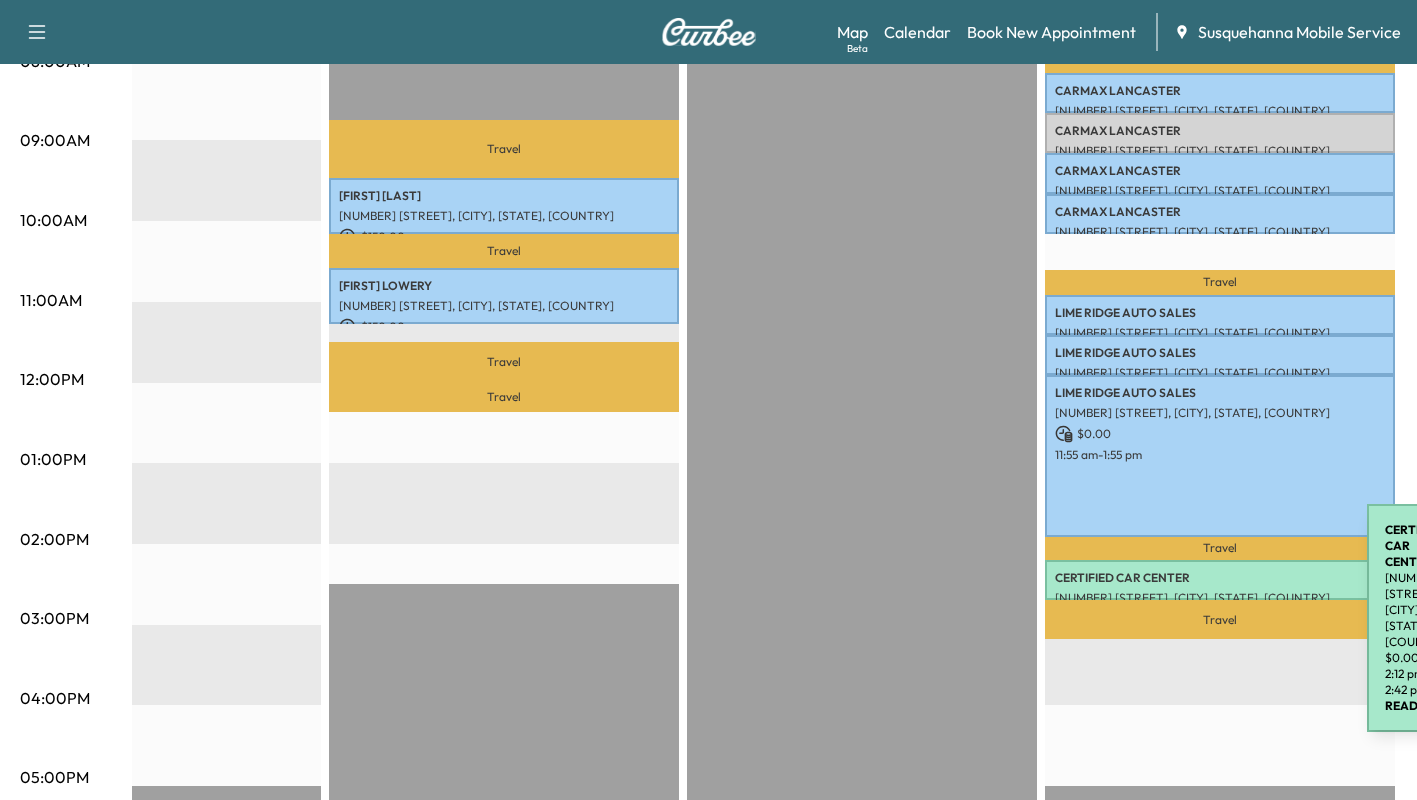 click on "CERTIFIED   CAR CENTER" at bounding box center [1220, 578] 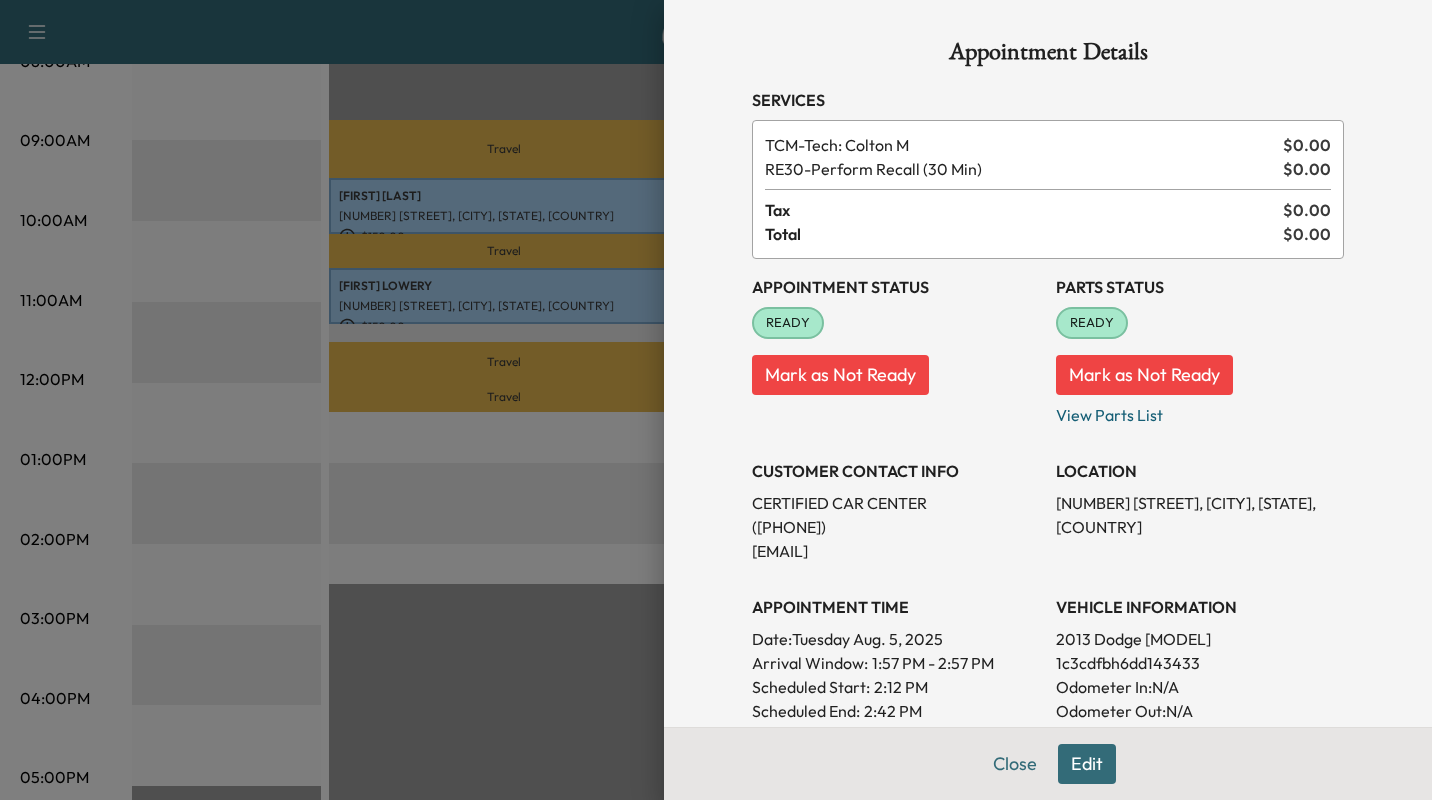 click on "Edit" at bounding box center [1087, 764] 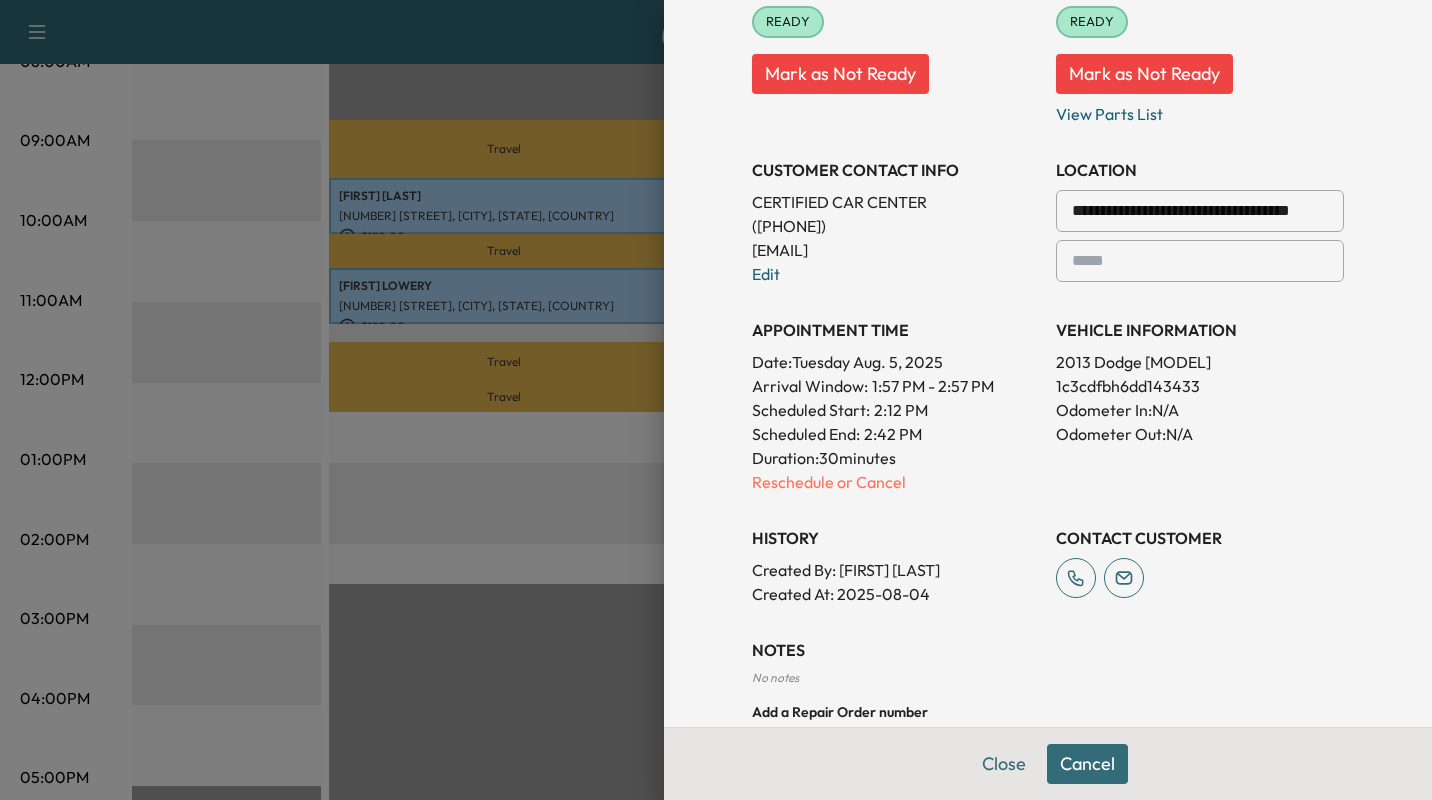 scroll, scrollTop: 344, scrollLeft: 0, axis: vertical 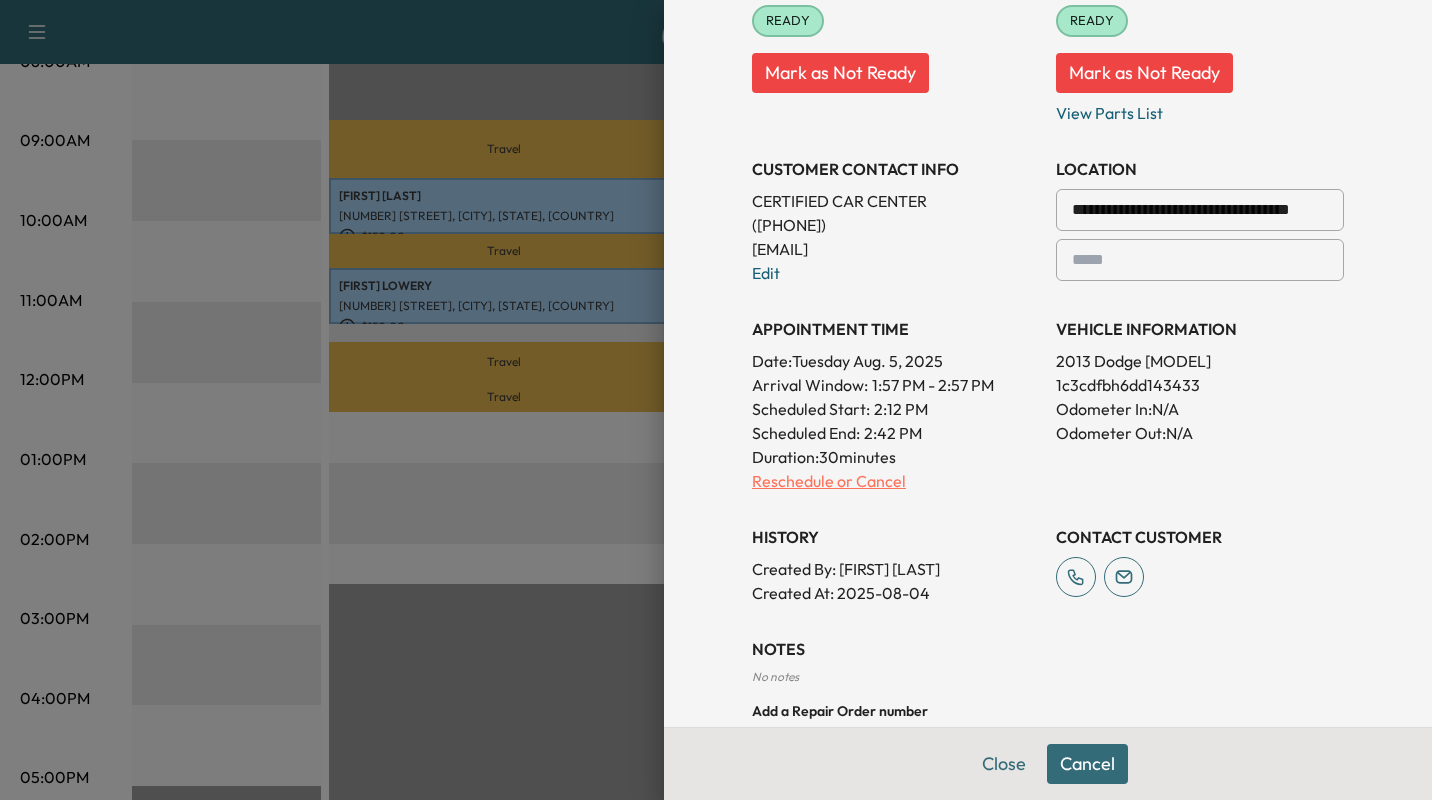 click on "Reschedule or Cancel" at bounding box center [896, 481] 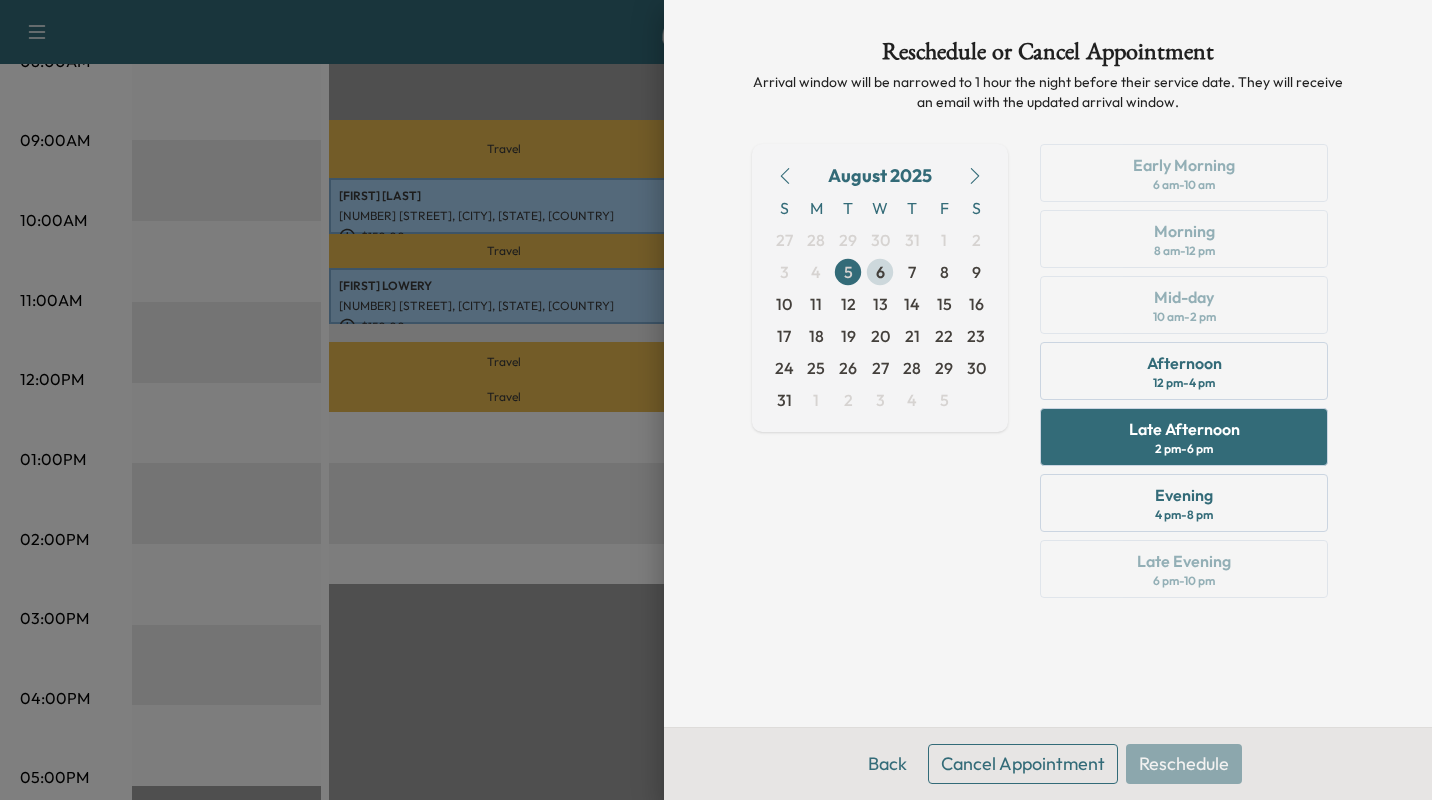 click on "6" at bounding box center [880, 272] 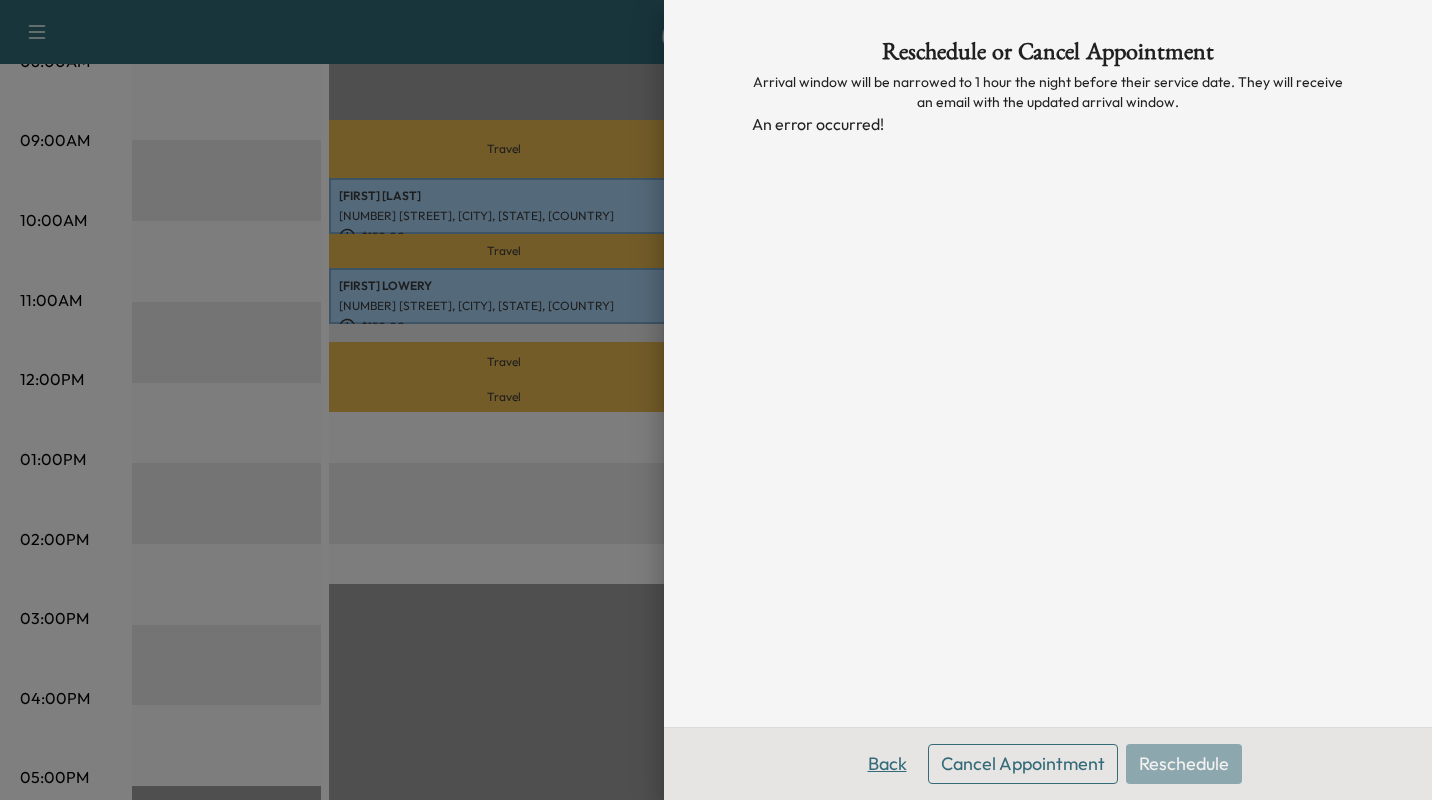click on "Back" at bounding box center [887, 764] 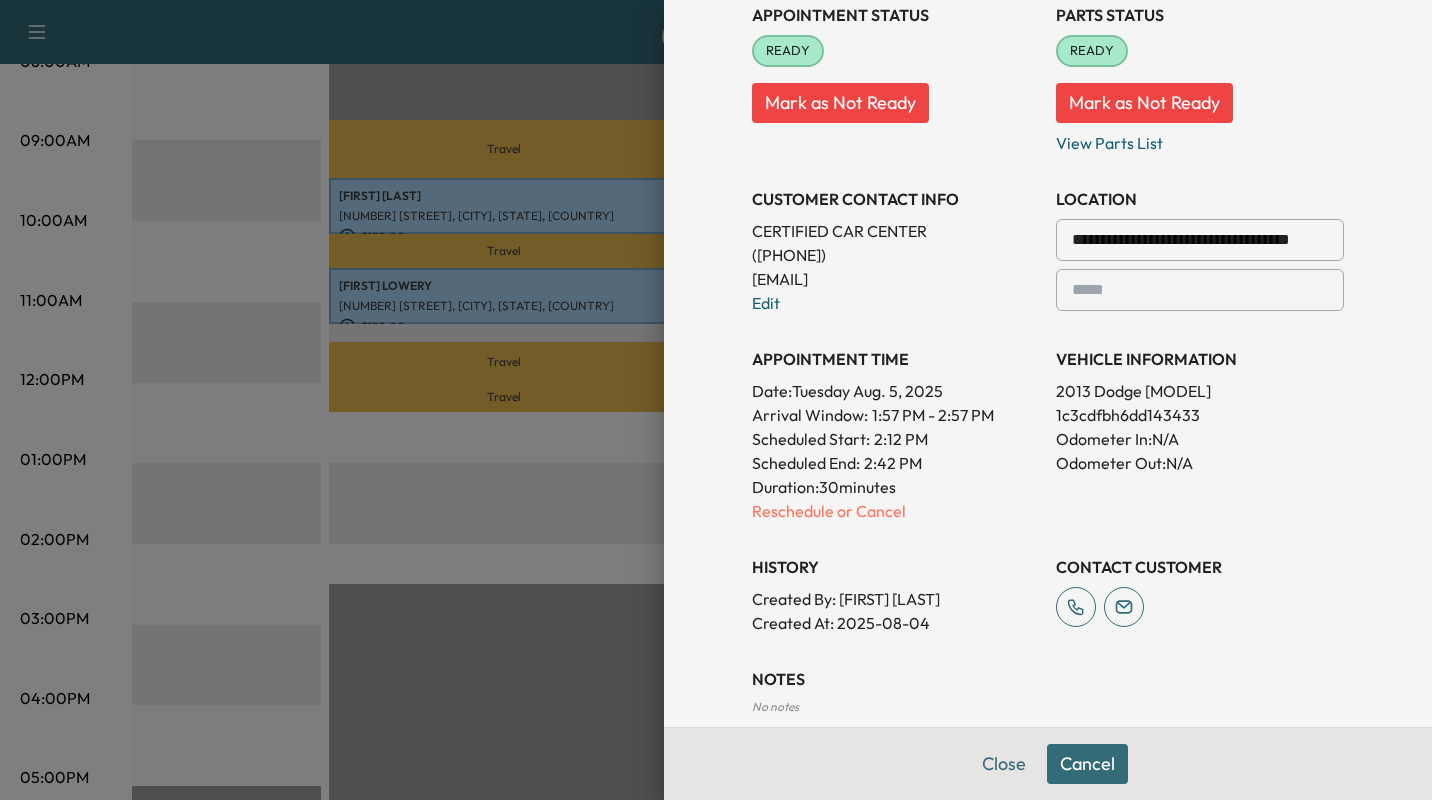 scroll, scrollTop: 315, scrollLeft: 0, axis: vertical 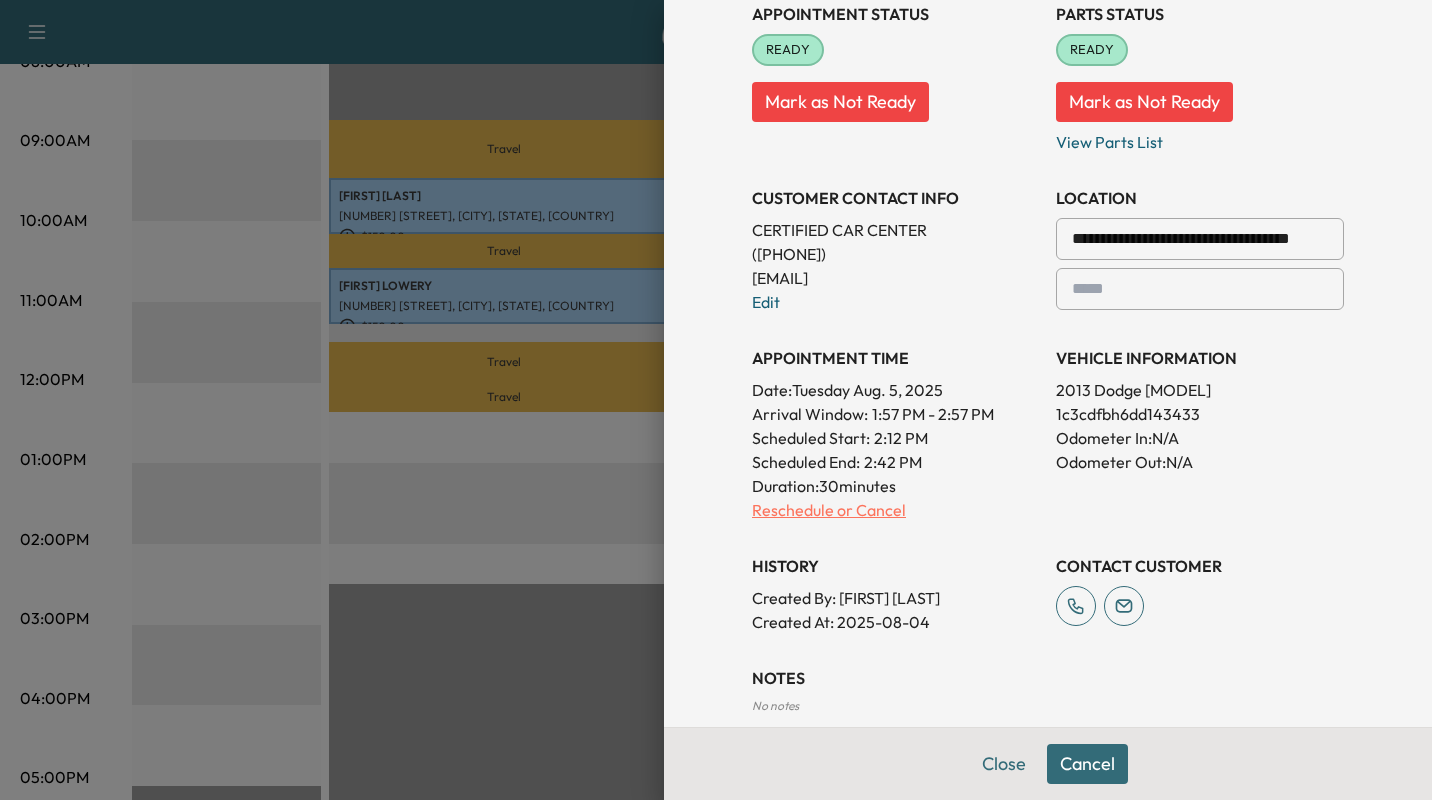 click on "Reschedule or Cancel" at bounding box center [896, 510] 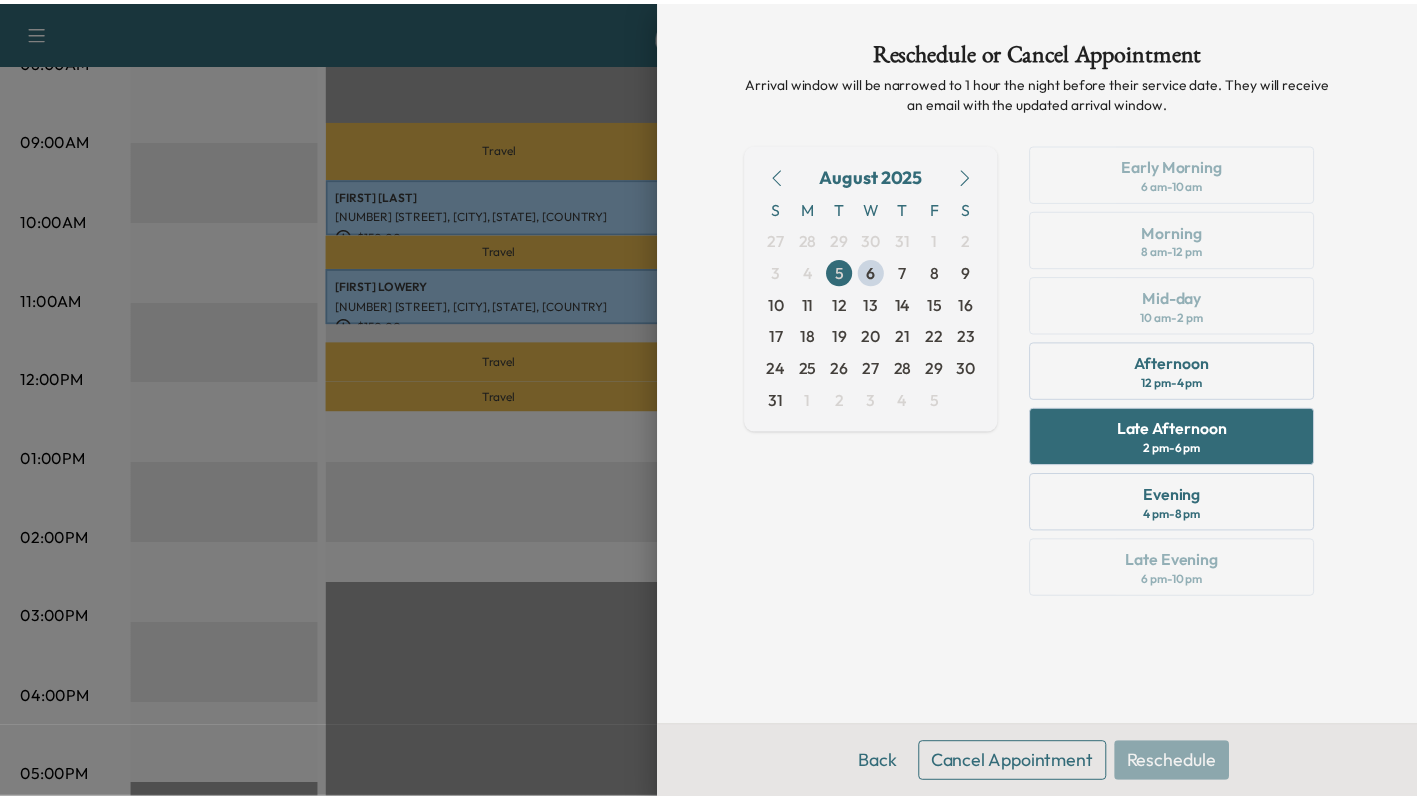 scroll, scrollTop: 0, scrollLeft: 0, axis: both 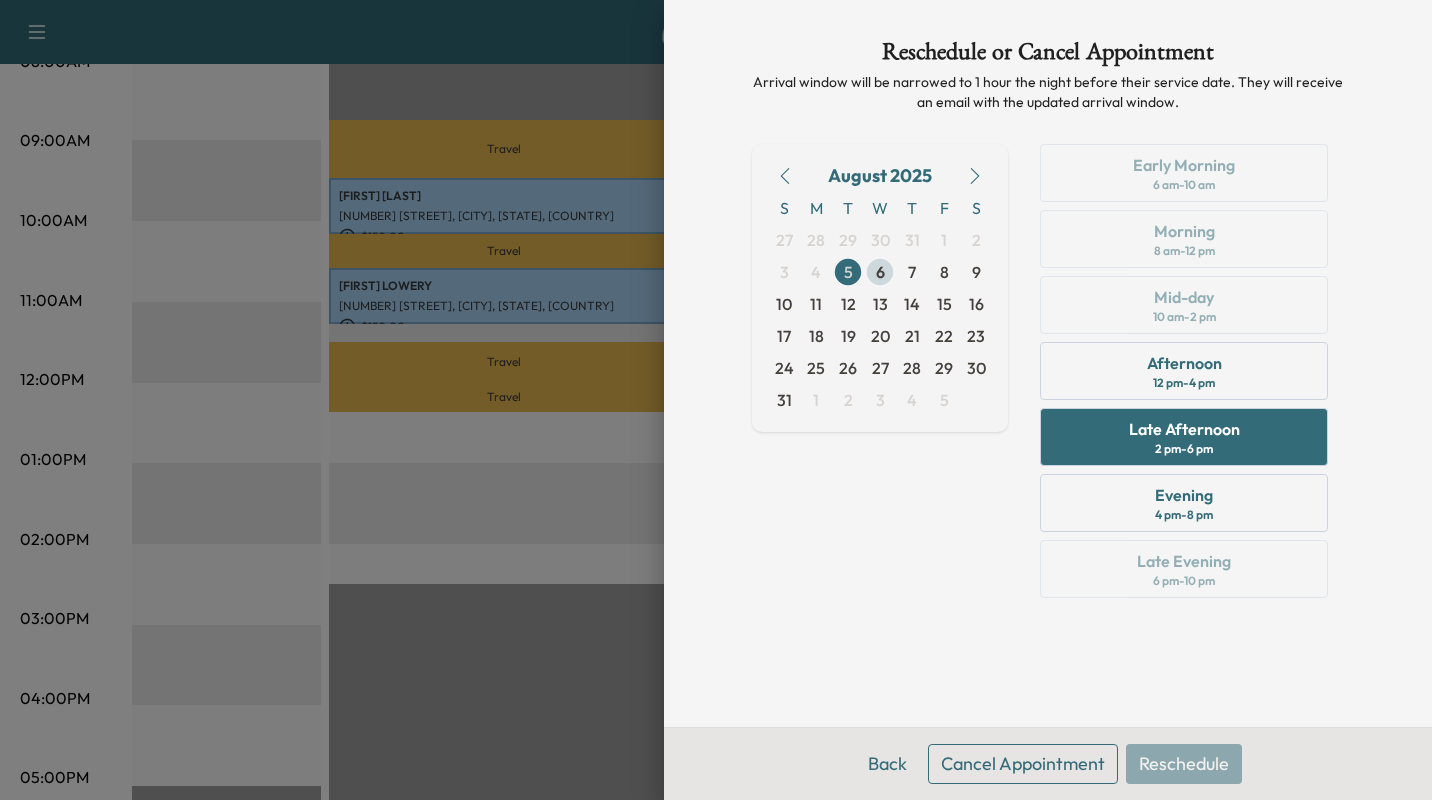 click on "6" at bounding box center (880, 272) 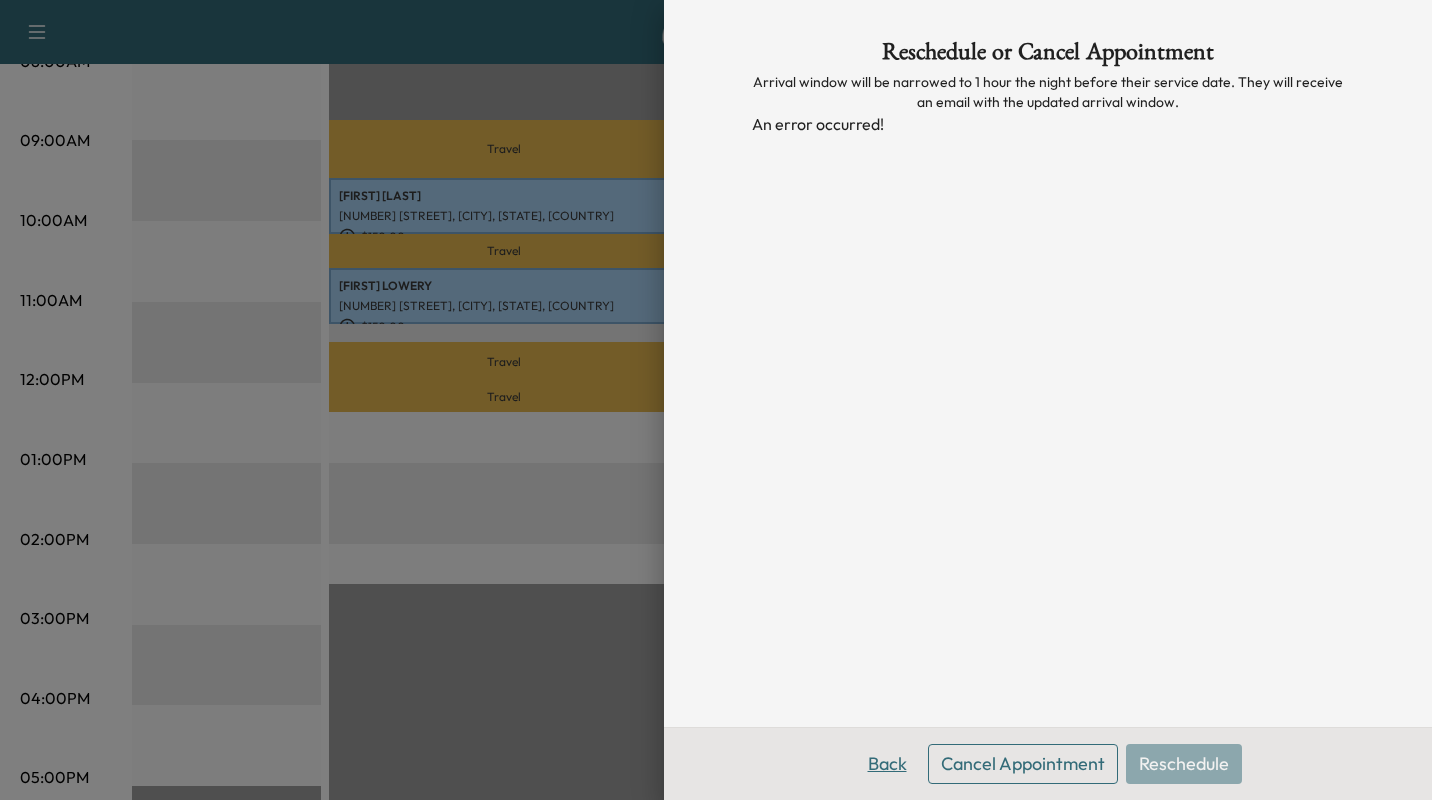 click on "Back" at bounding box center (887, 764) 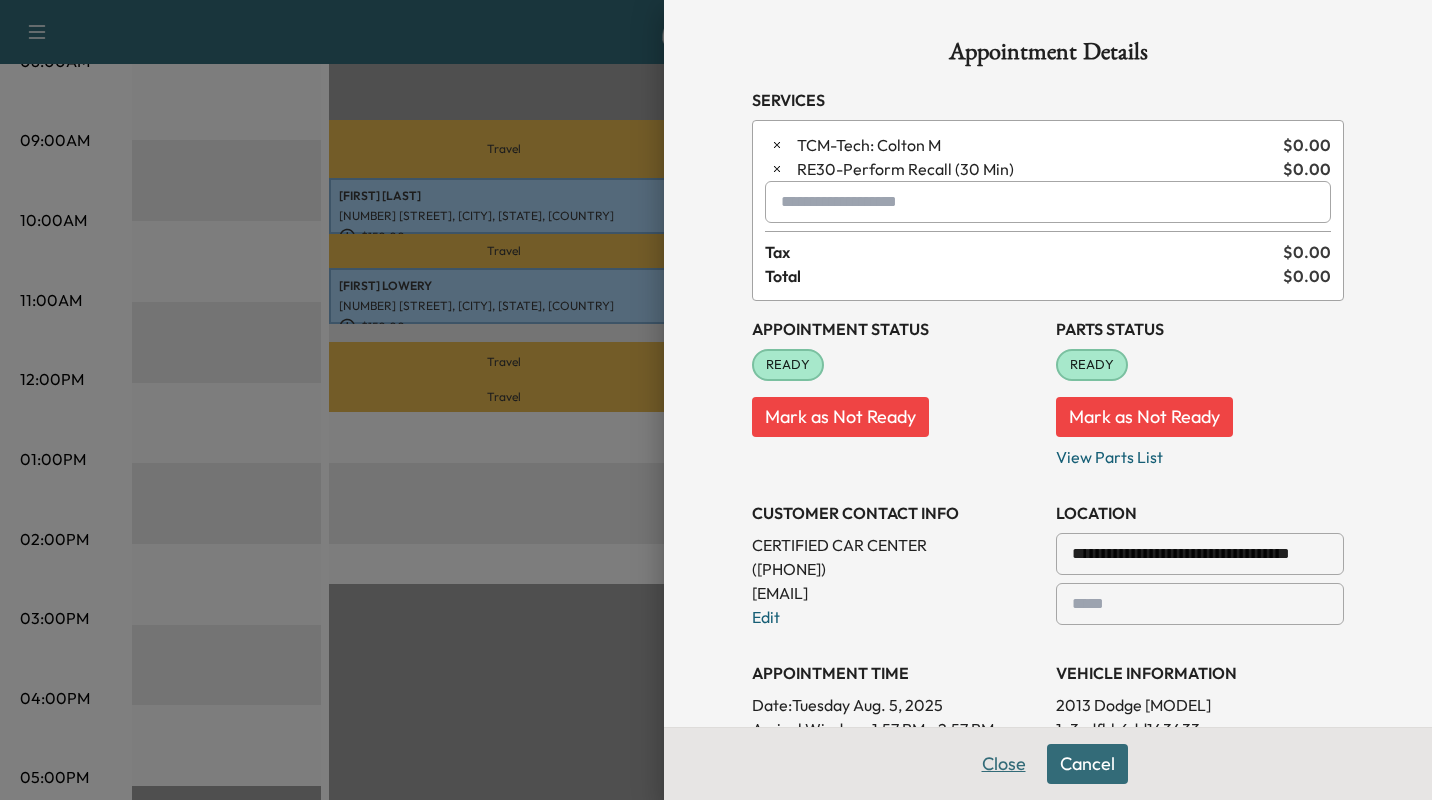 click on "Close" at bounding box center [1004, 764] 